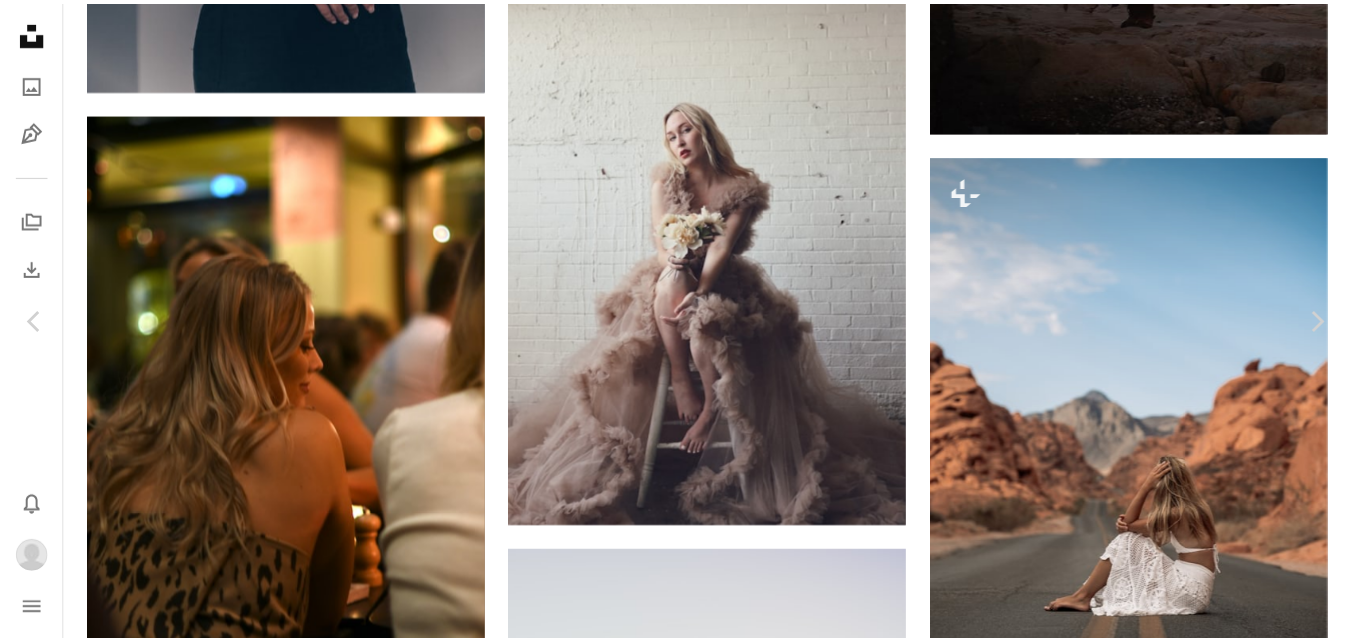 scroll, scrollTop: 25600, scrollLeft: 0, axis: vertical 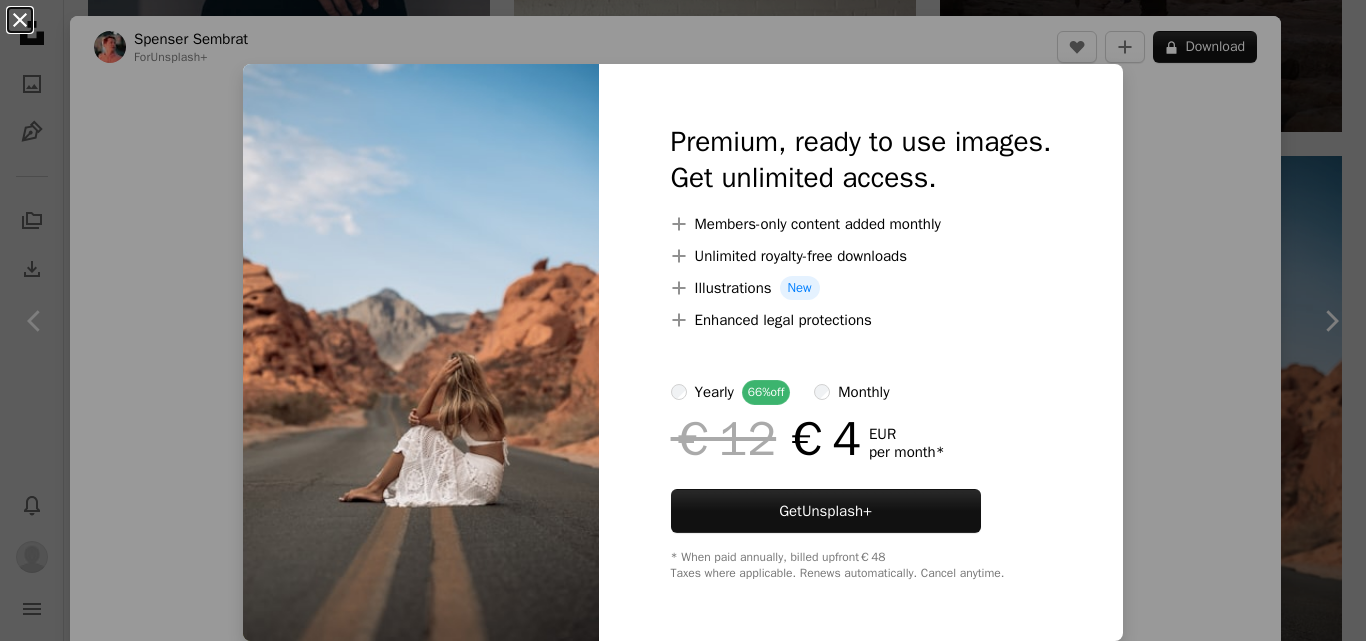 click on "An X shape" at bounding box center (20, 20) 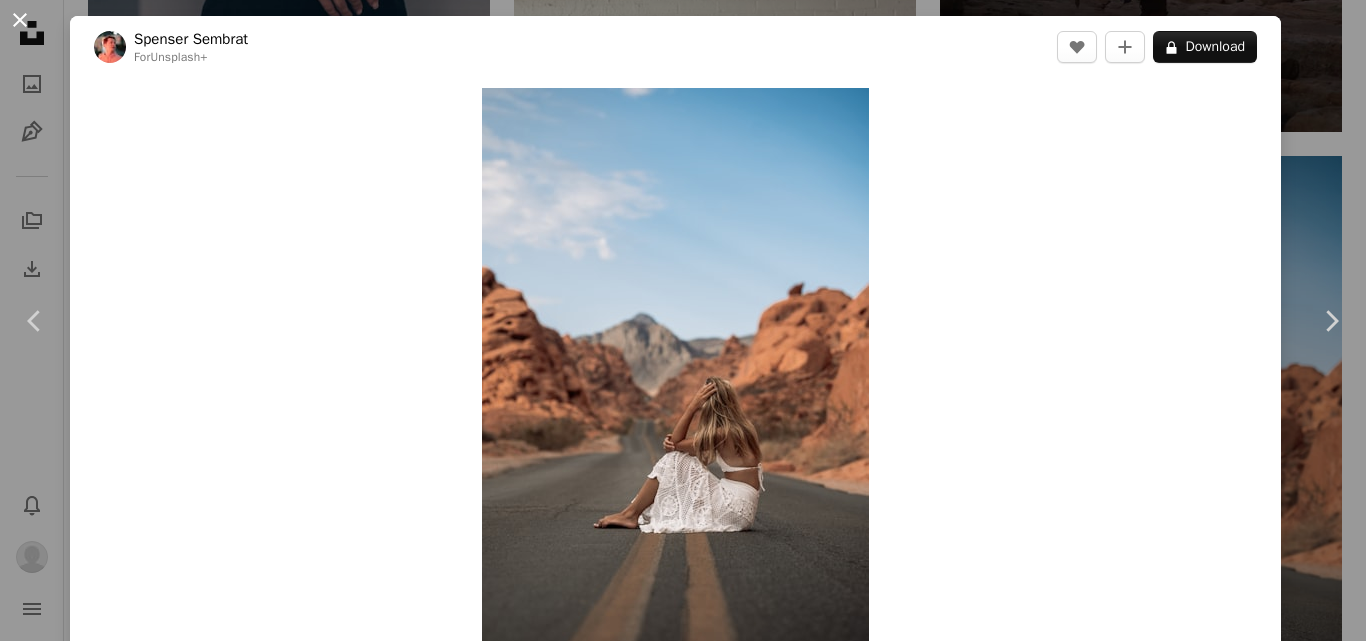 click on "An X shape" at bounding box center [20, 20] 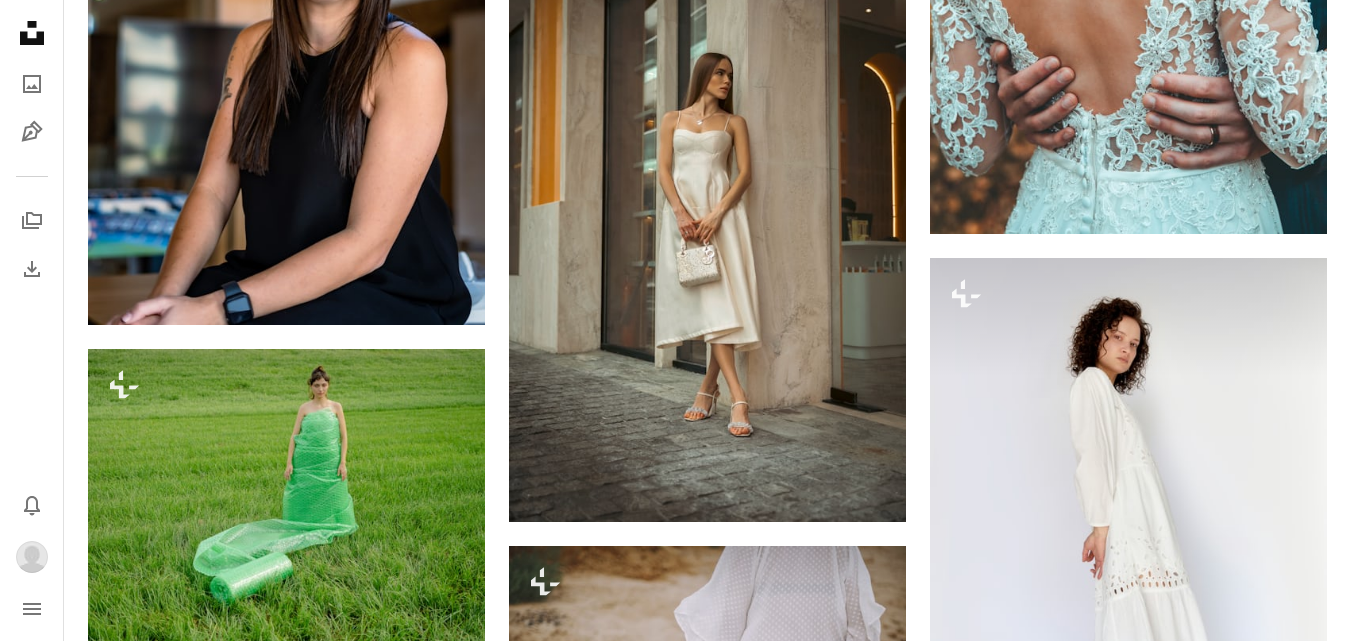 scroll, scrollTop: 48100, scrollLeft: 0, axis: vertical 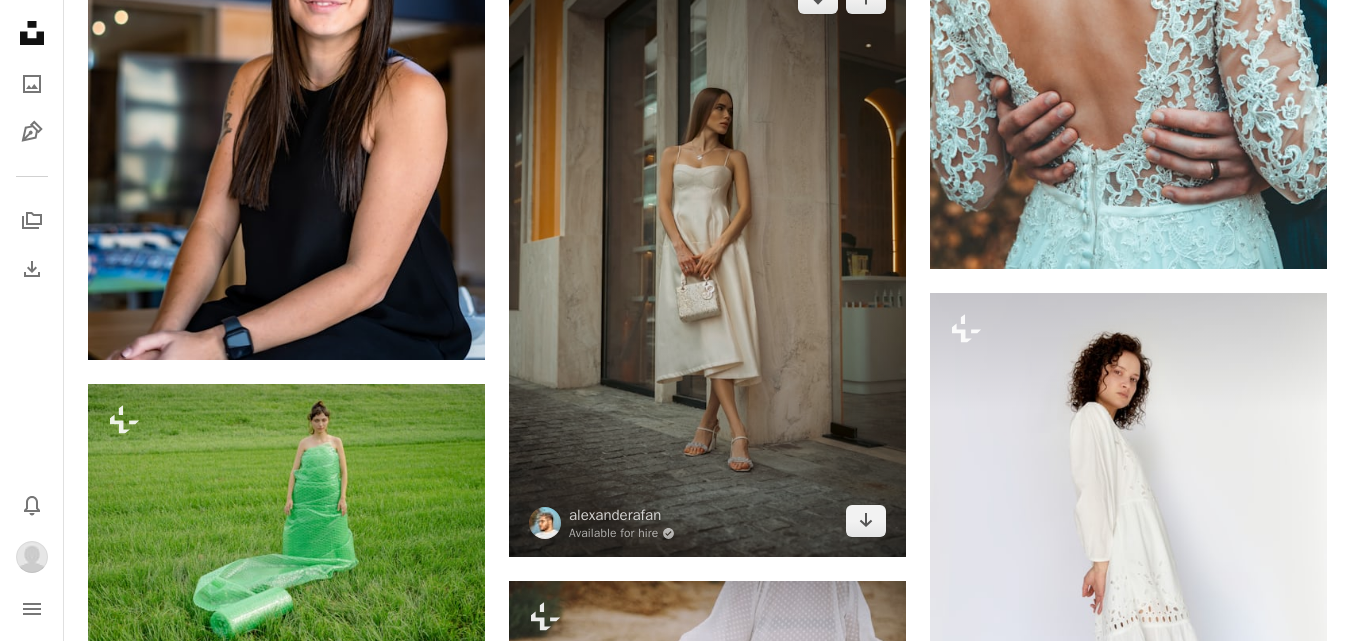 click at bounding box center [707, 260] 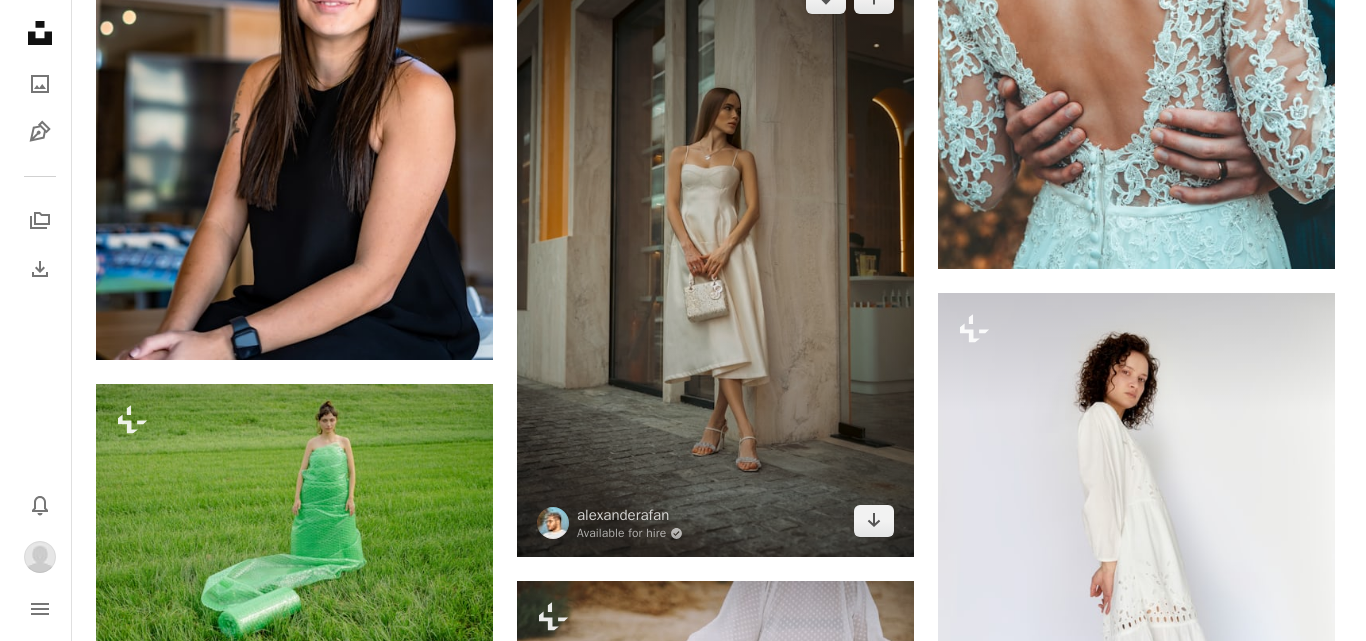 scroll, scrollTop: 47900, scrollLeft: 0, axis: vertical 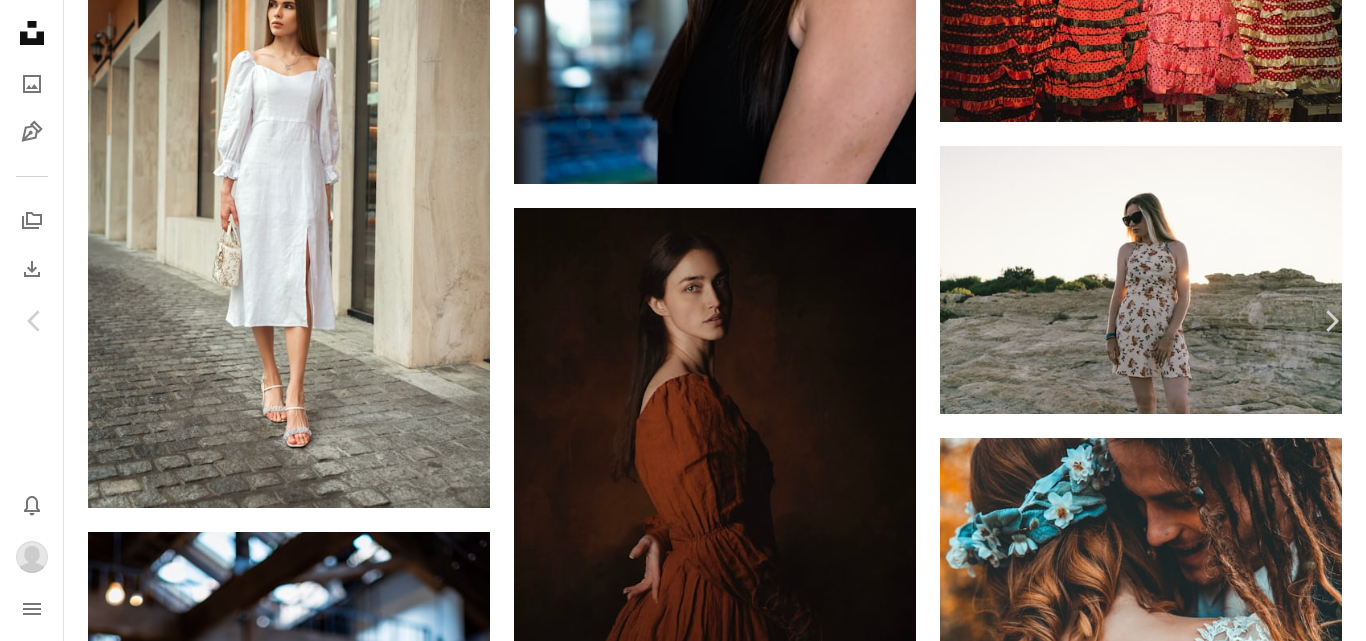 click at bounding box center [676, 4534] 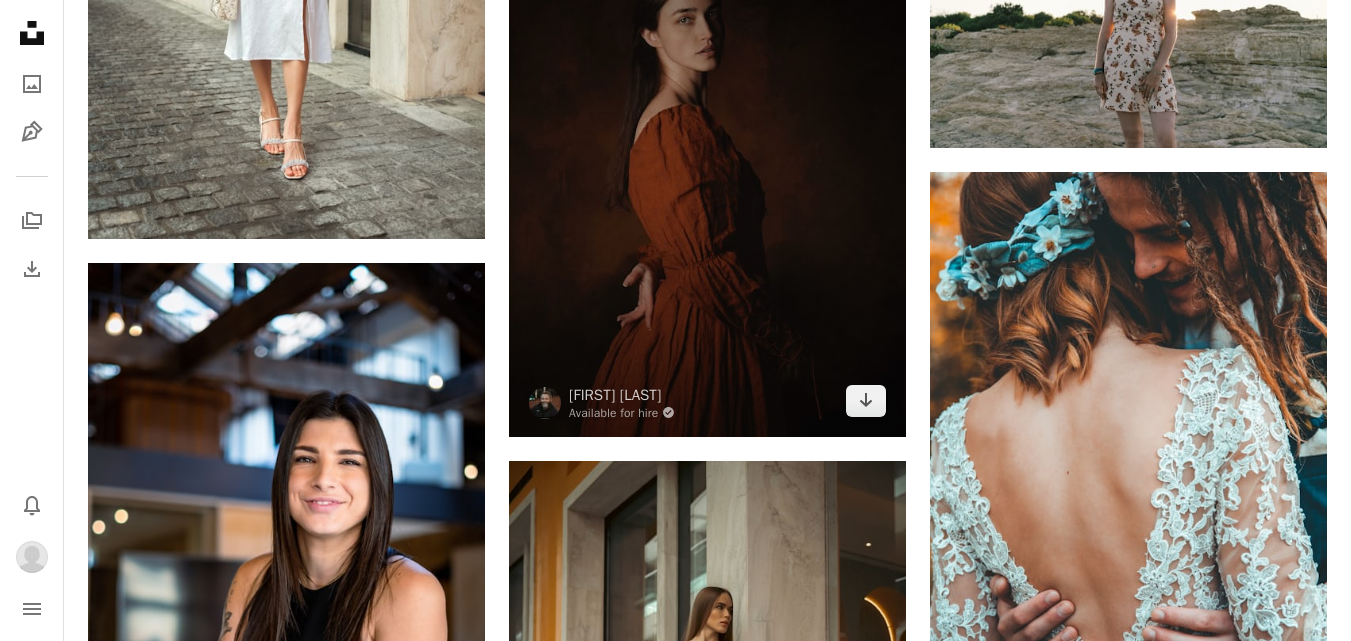 scroll, scrollTop: 47600, scrollLeft: 0, axis: vertical 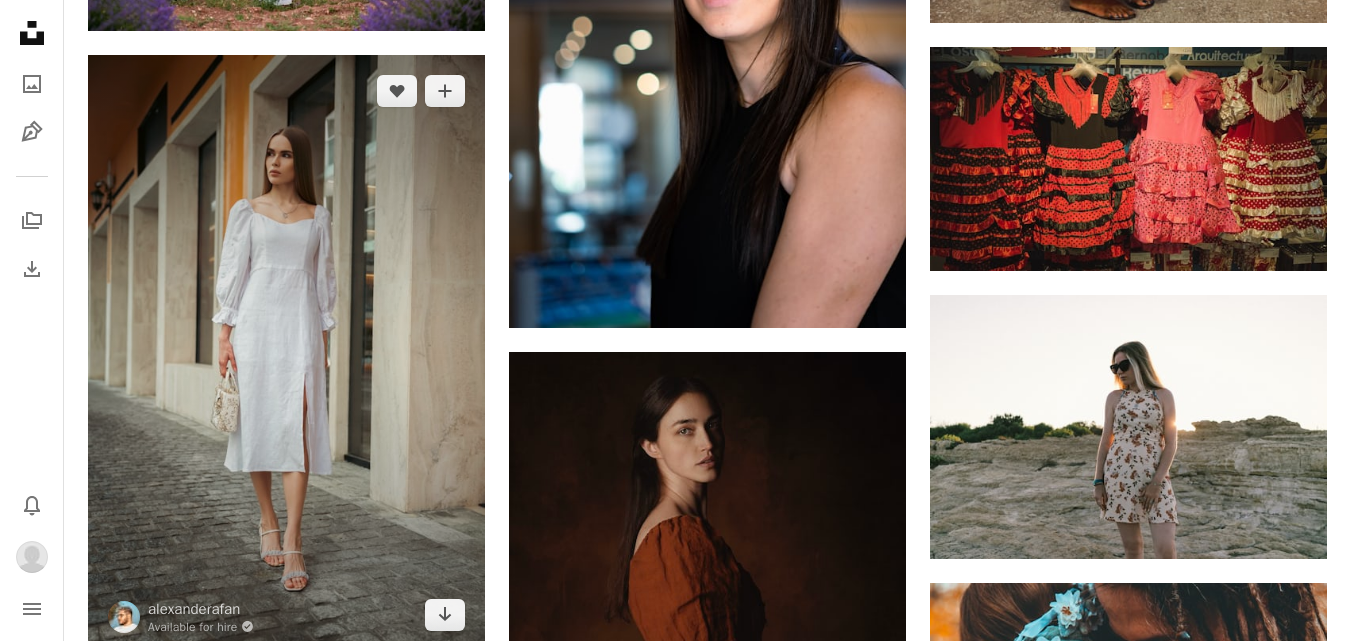 click at bounding box center (286, 353) 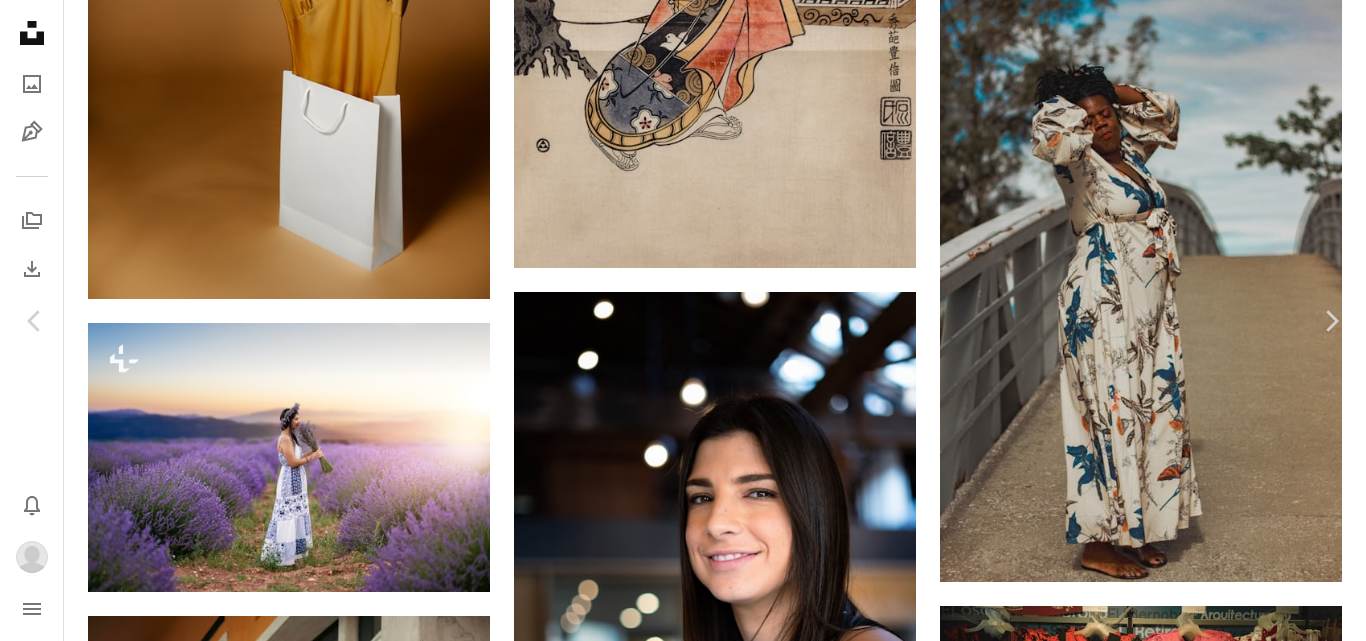 scroll, scrollTop: 6401, scrollLeft: 0, axis: vertical 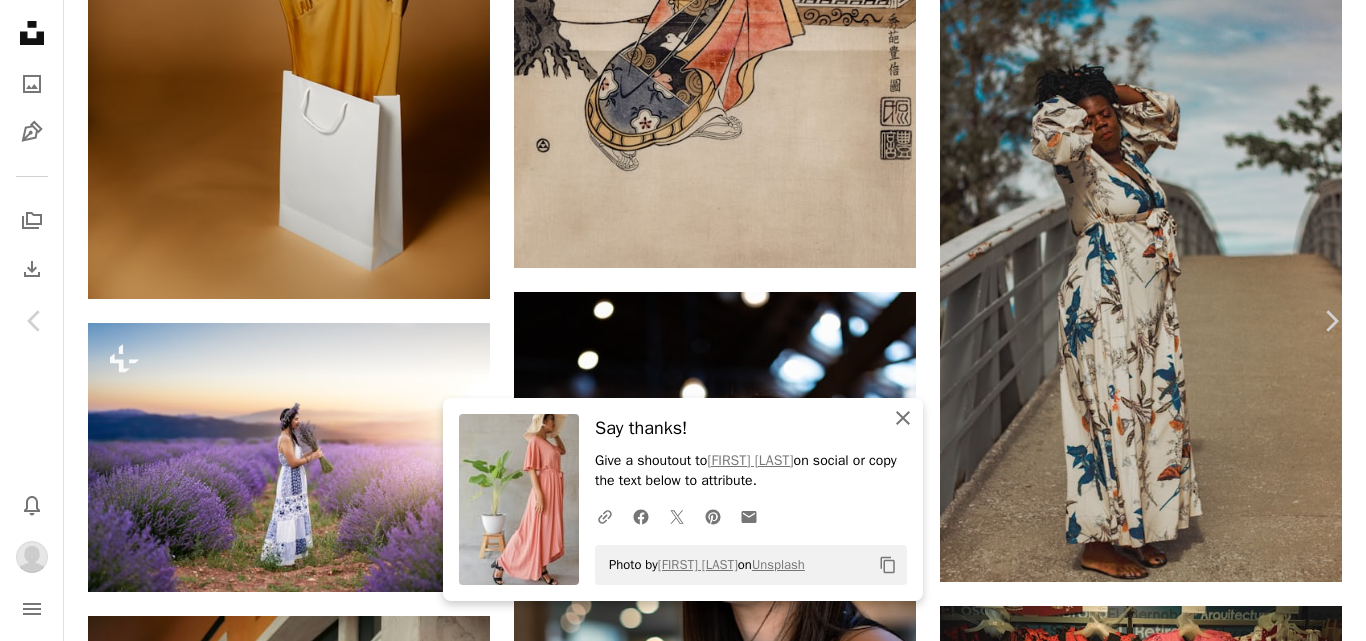 click on "An X shape" 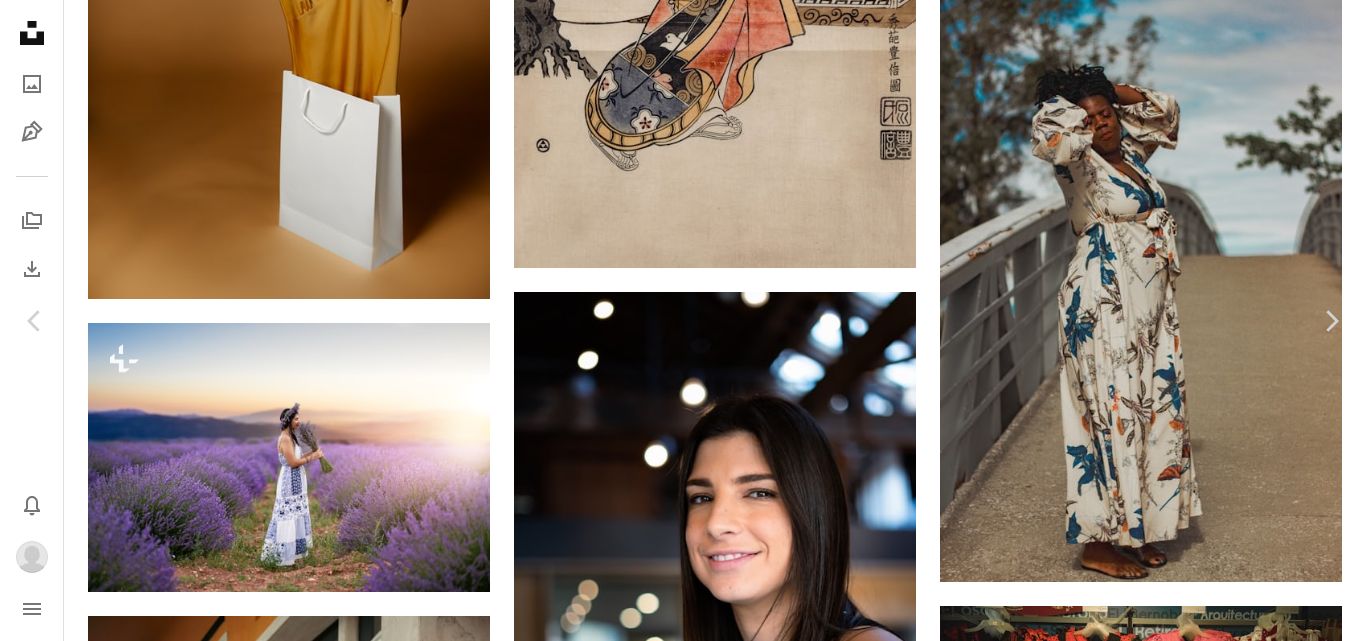 scroll, scrollTop: 11083, scrollLeft: 0, axis: vertical 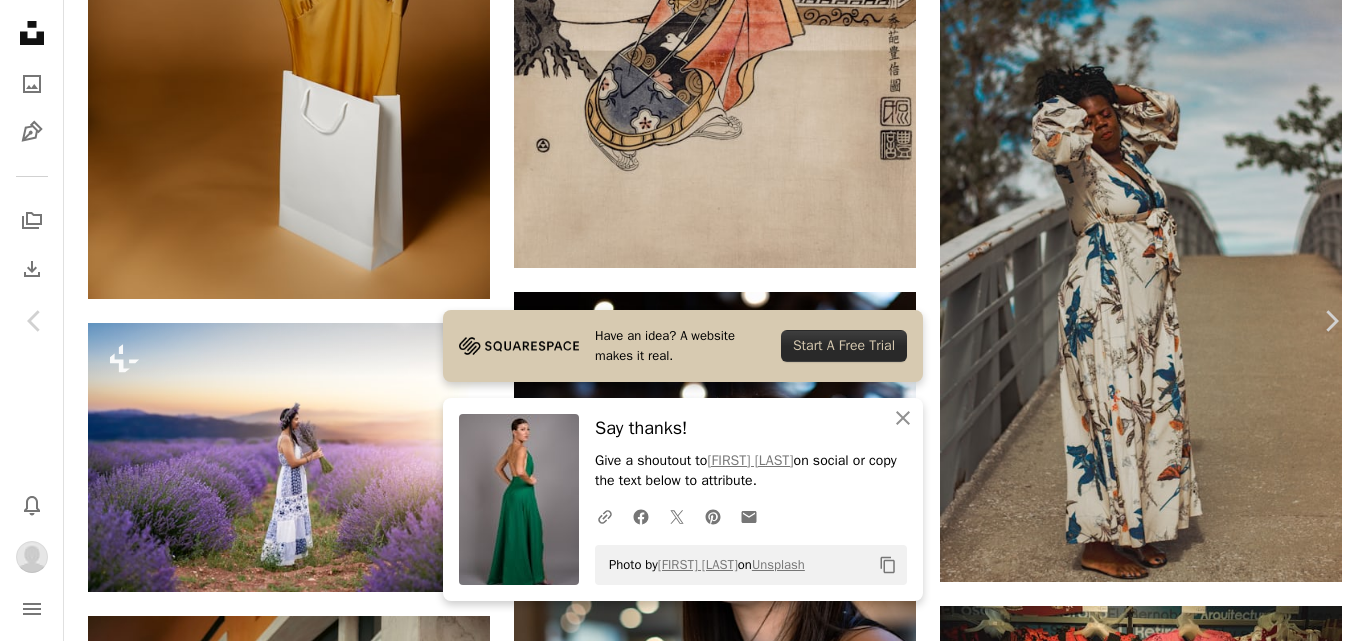 click on "Chevron down" 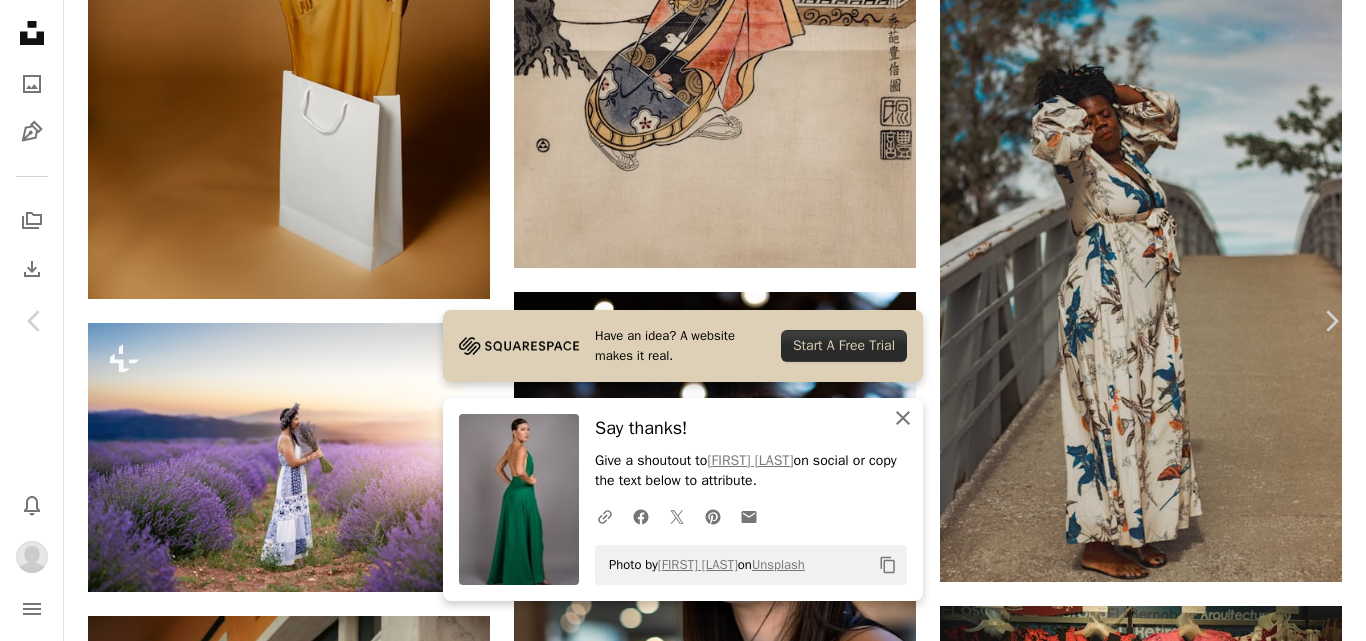 drag, startPoint x: 897, startPoint y: 421, endPoint x: 797, endPoint y: 364, distance: 115.1043 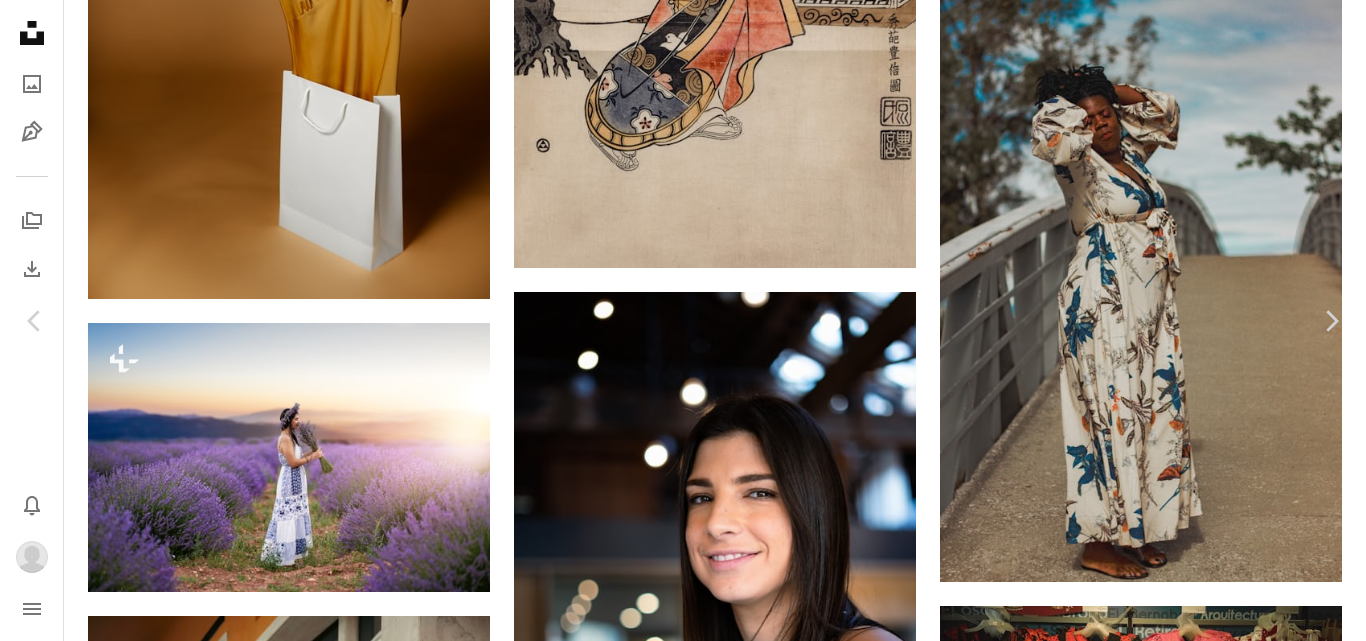 scroll, scrollTop: 400, scrollLeft: 0, axis: vertical 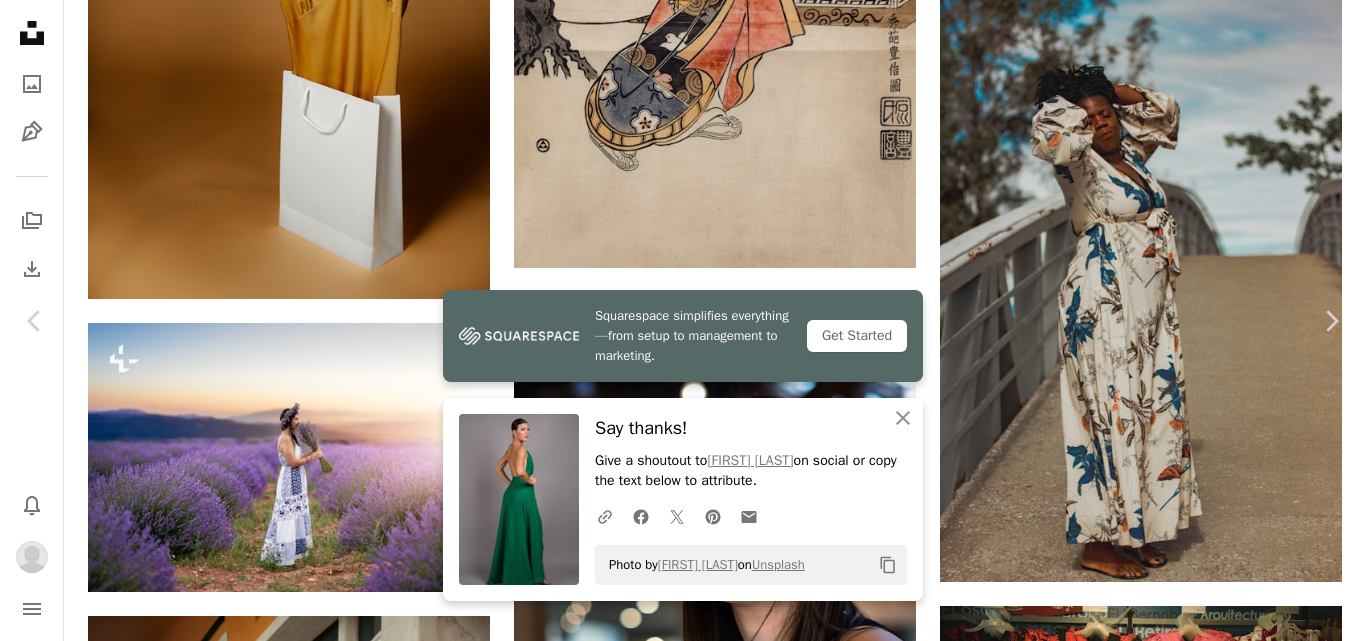 click on "Zoom in" at bounding box center (675, 4663) 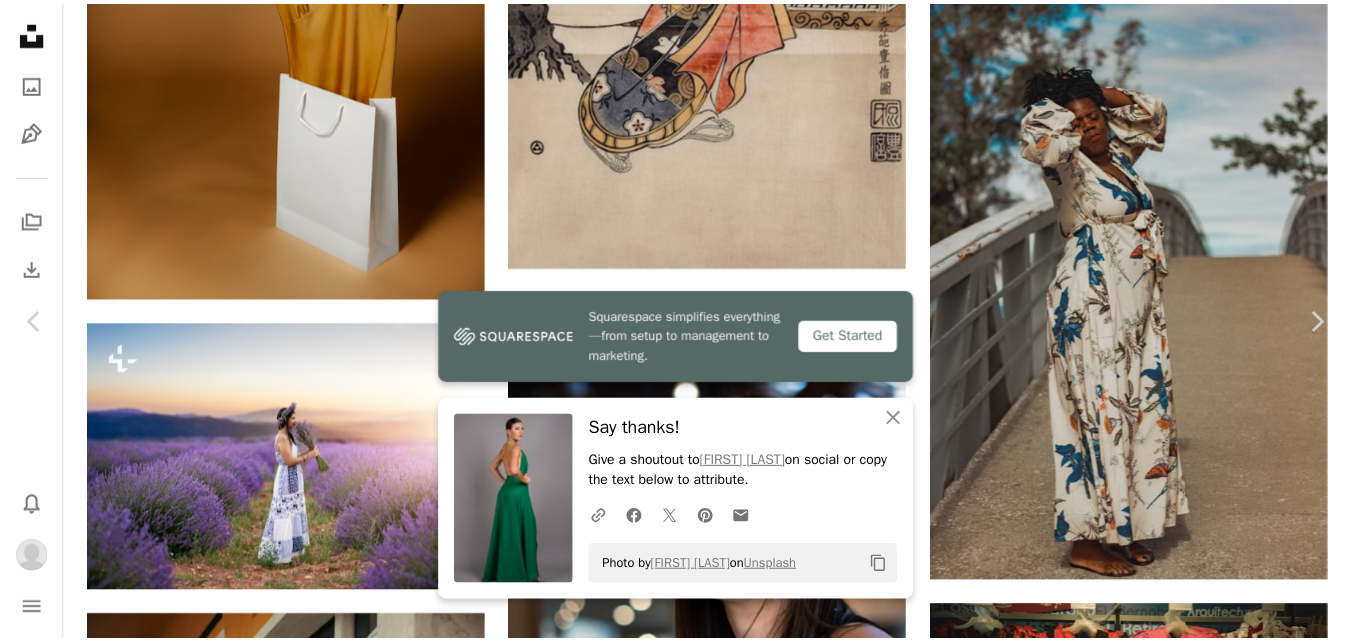 scroll, scrollTop: 0, scrollLeft: 0, axis: both 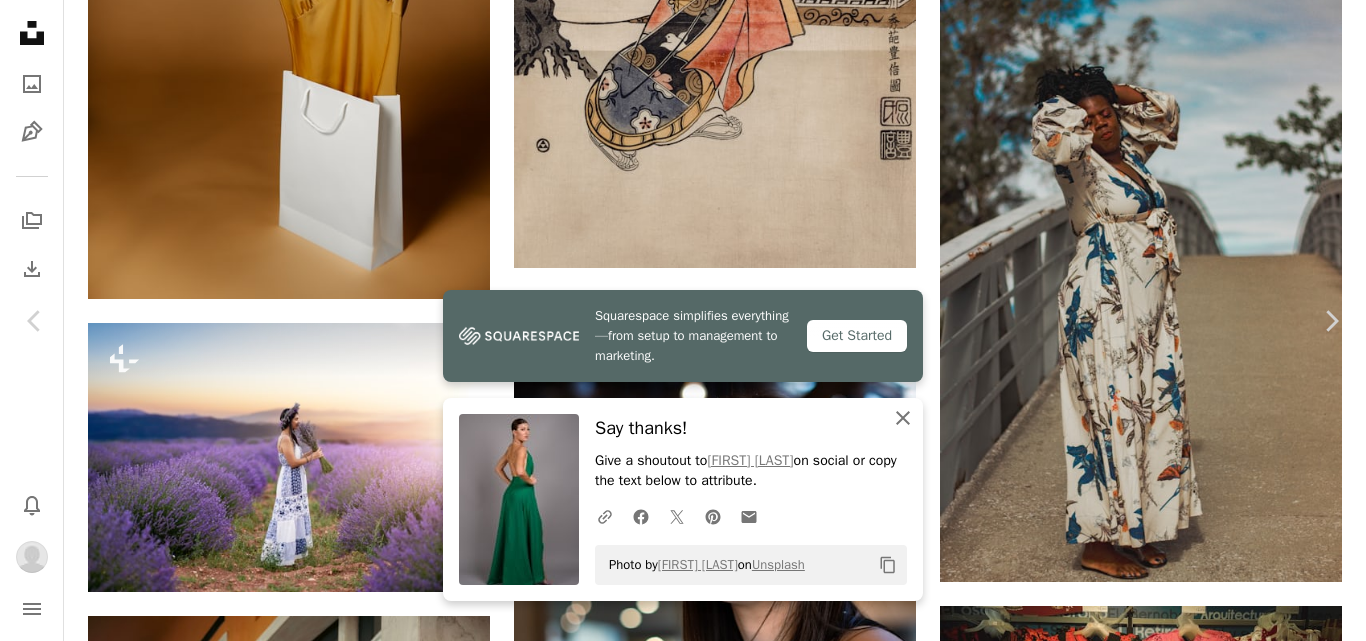 click on "An X shape" 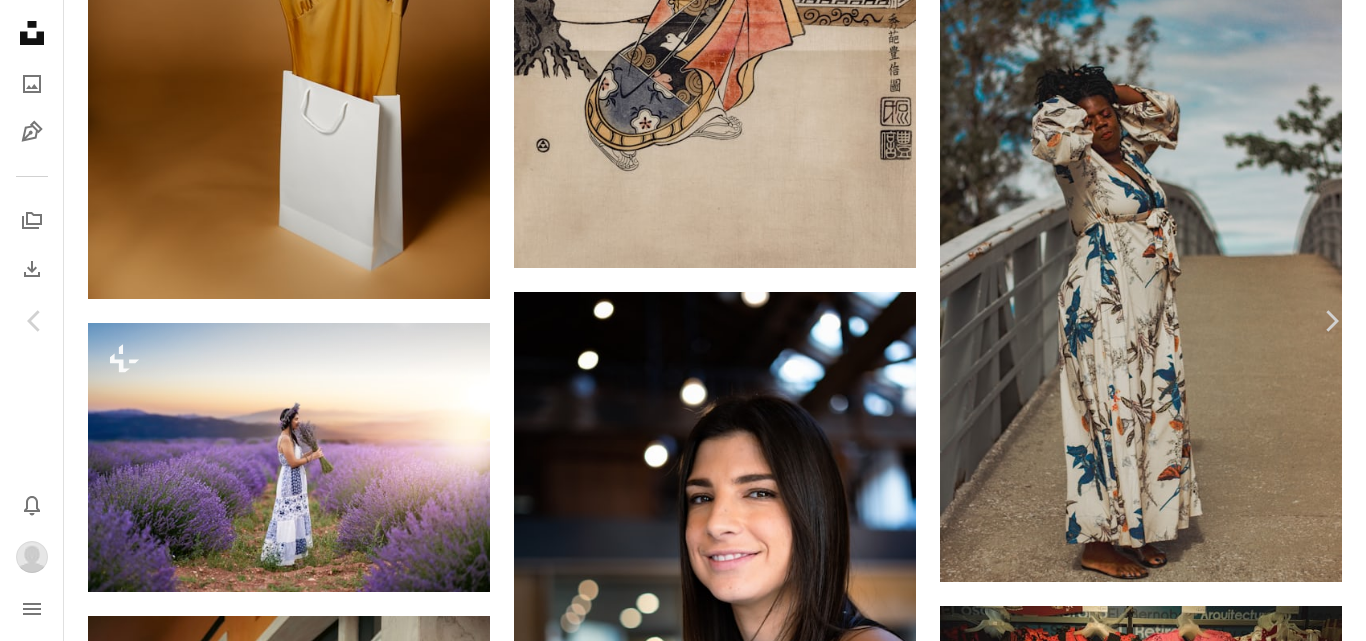 click on "Chevron down" at bounding box center (1239, 4732) 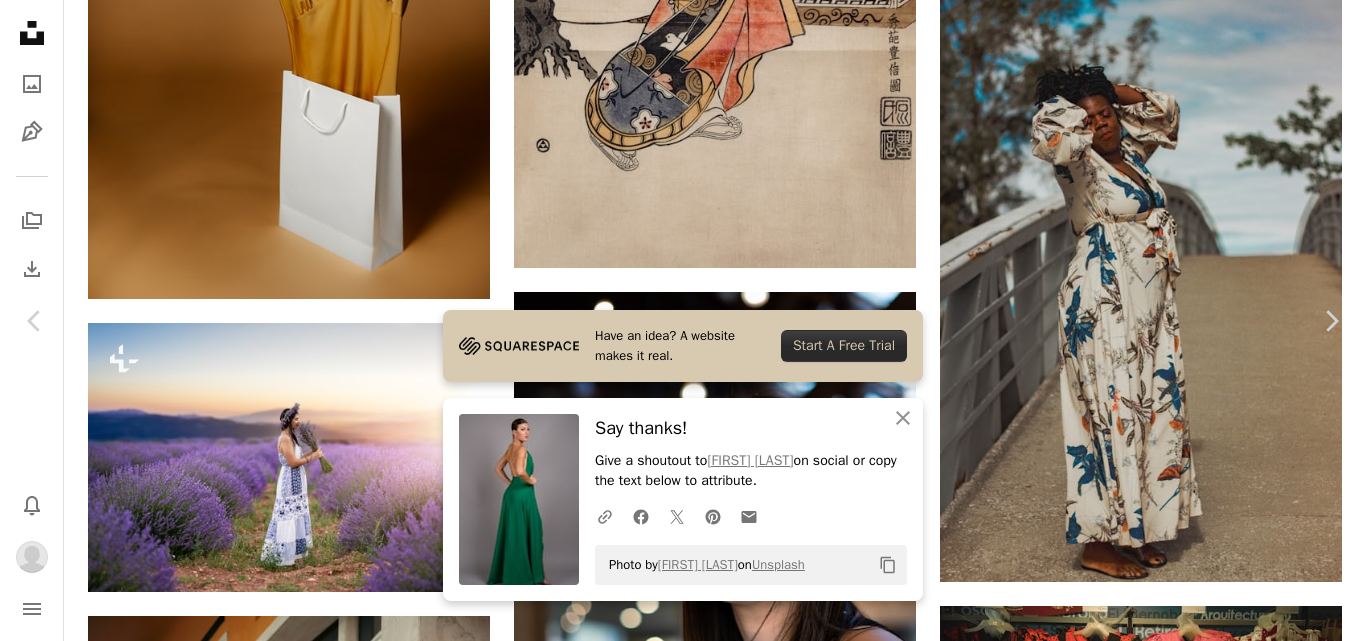 click on "Zoom in" at bounding box center (675, 5063) 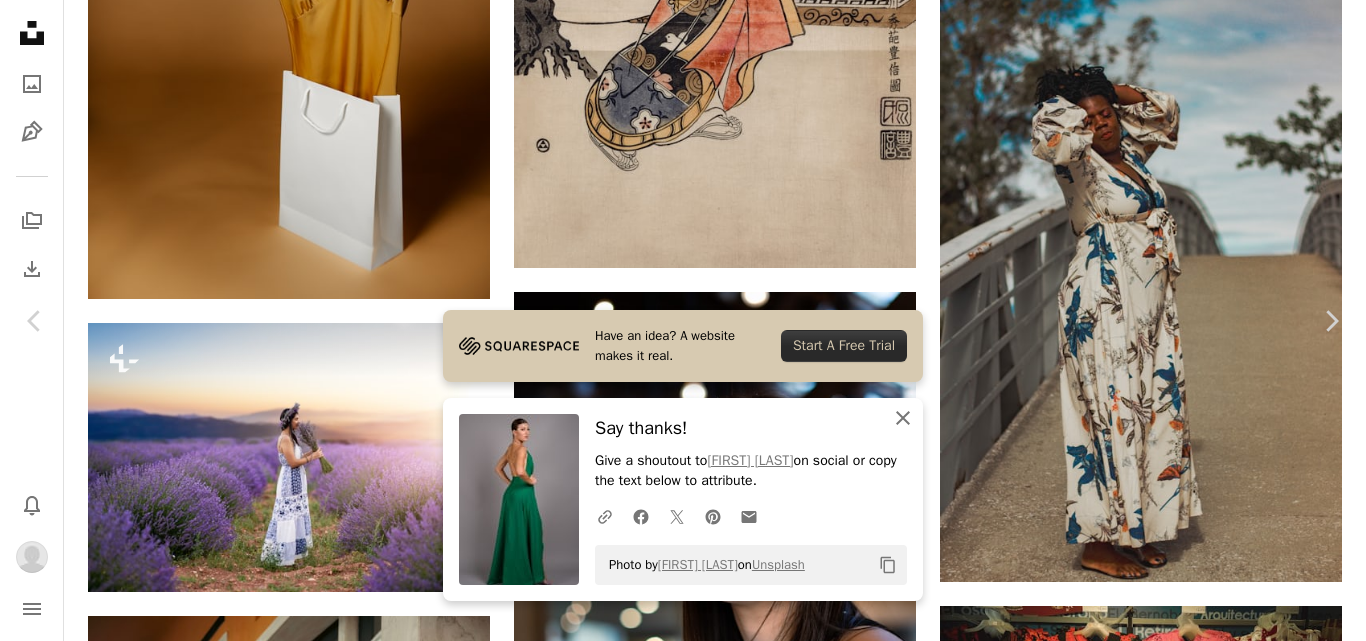 click on "An X shape" 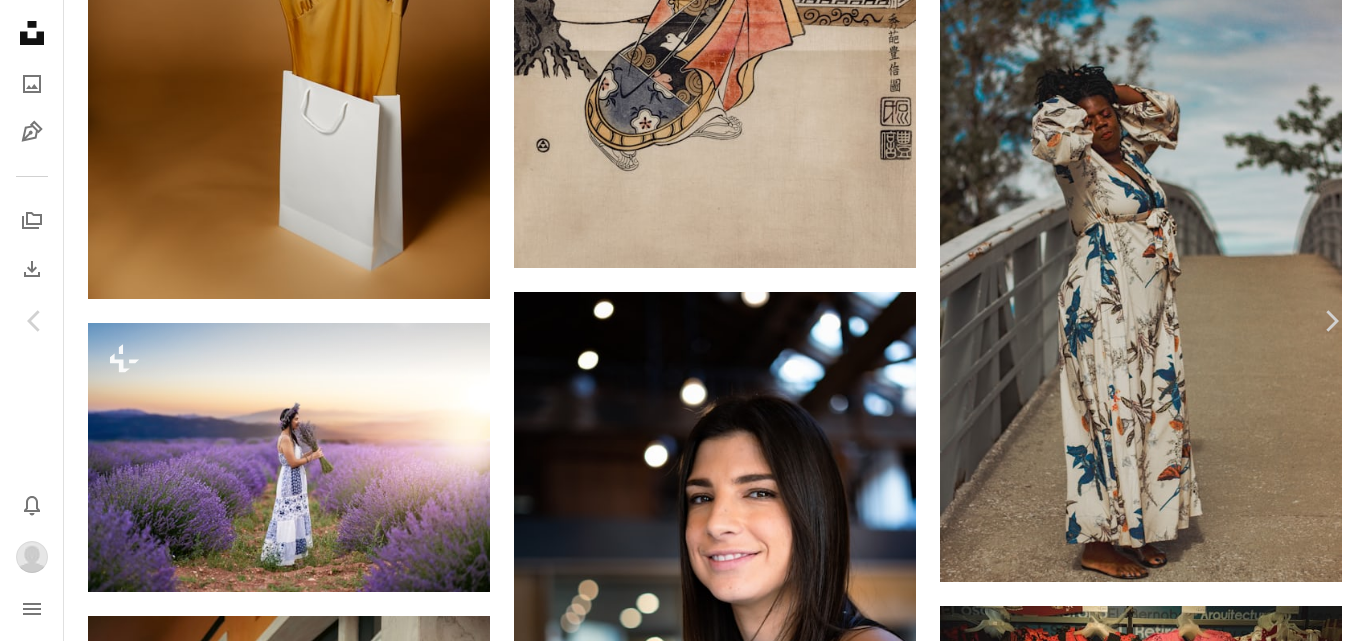 click on "An X shape" at bounding box center (20, 20) 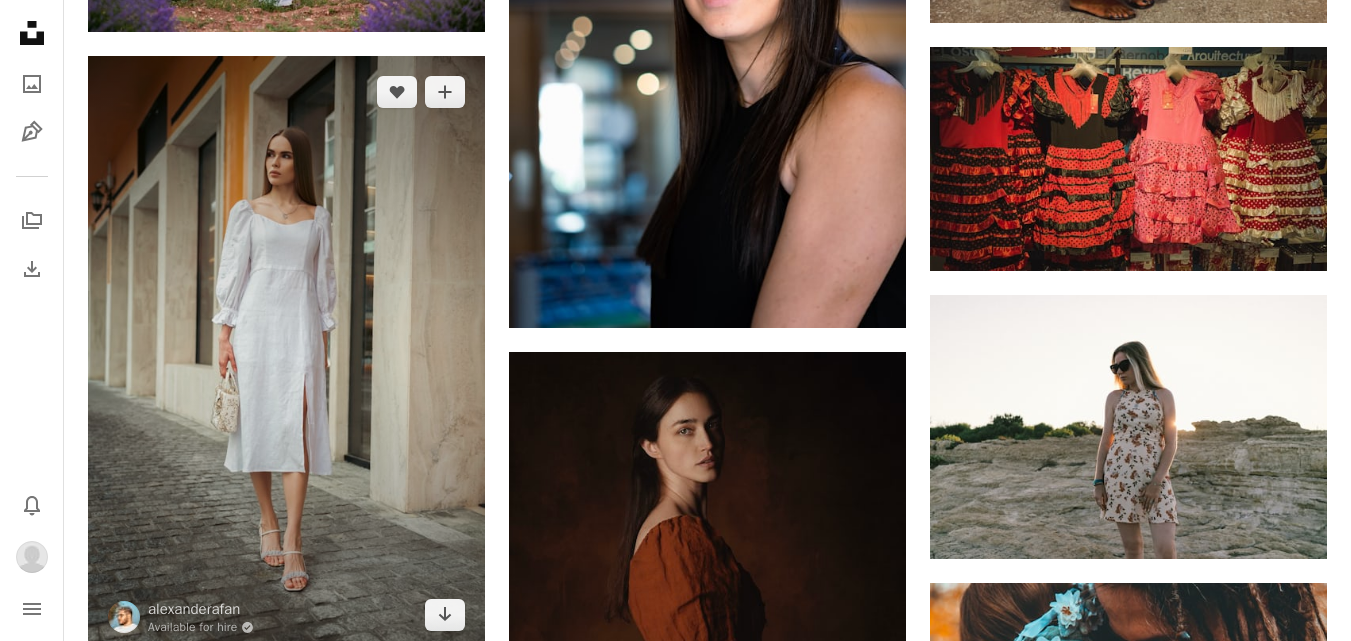 click at bounding box center (286, 354) 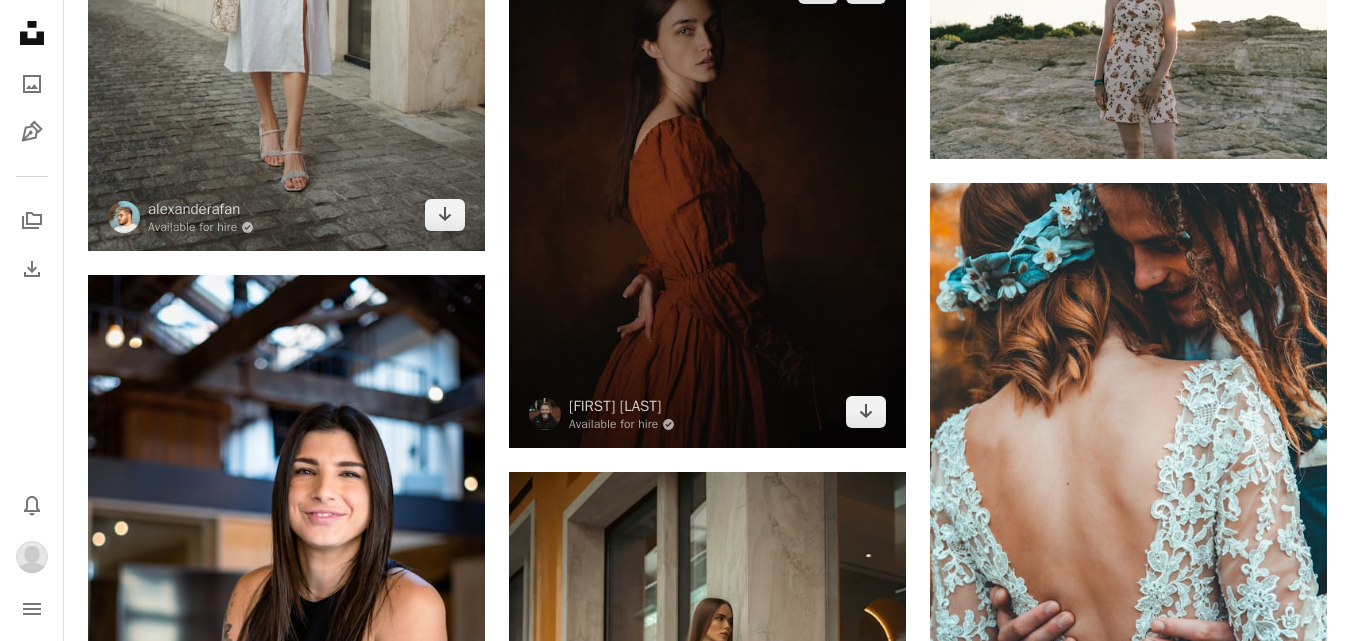 scroll, scrollTop: 47990, scrollLeft: 0, axis: vertical 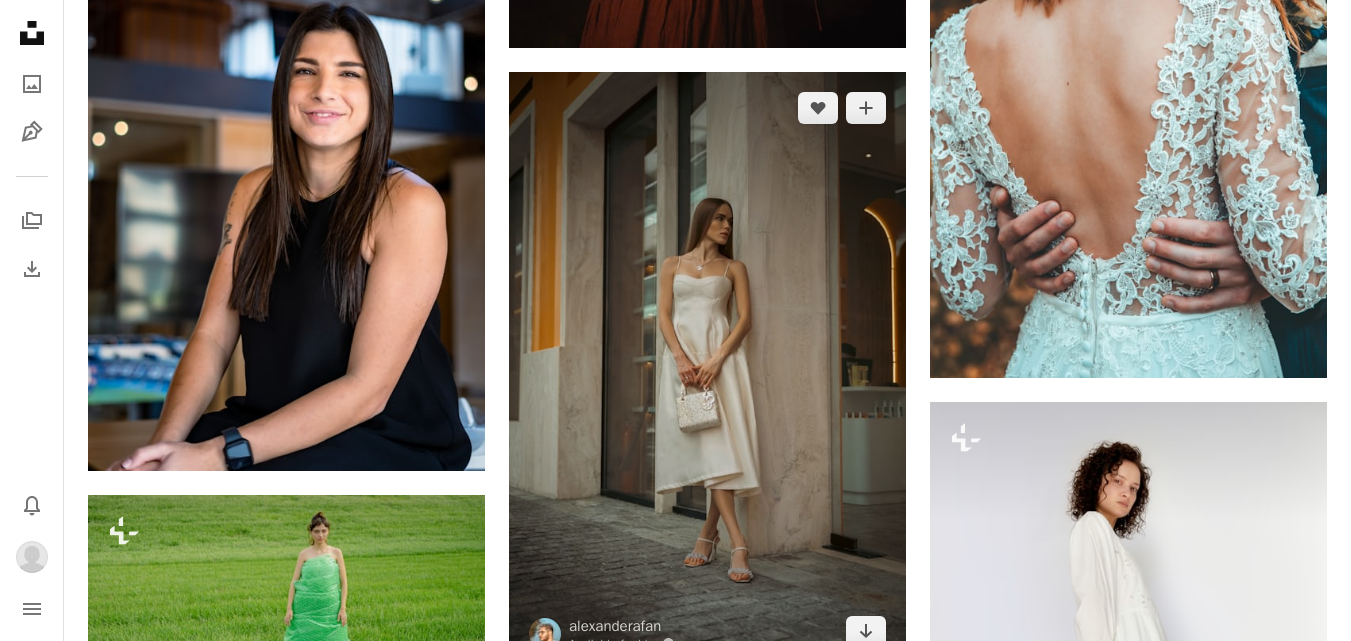 click at bounding box center [707, 370] 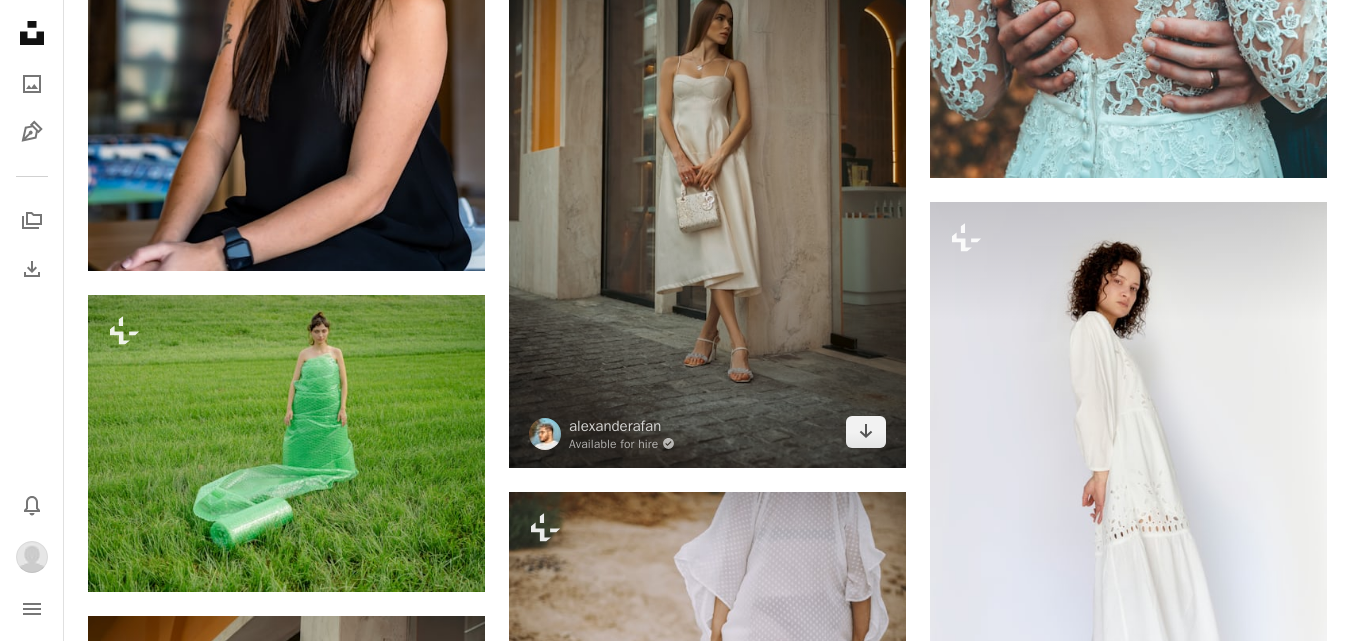 scroll, scrollTop: 48090, scrollLeft: 0, axis: vertical 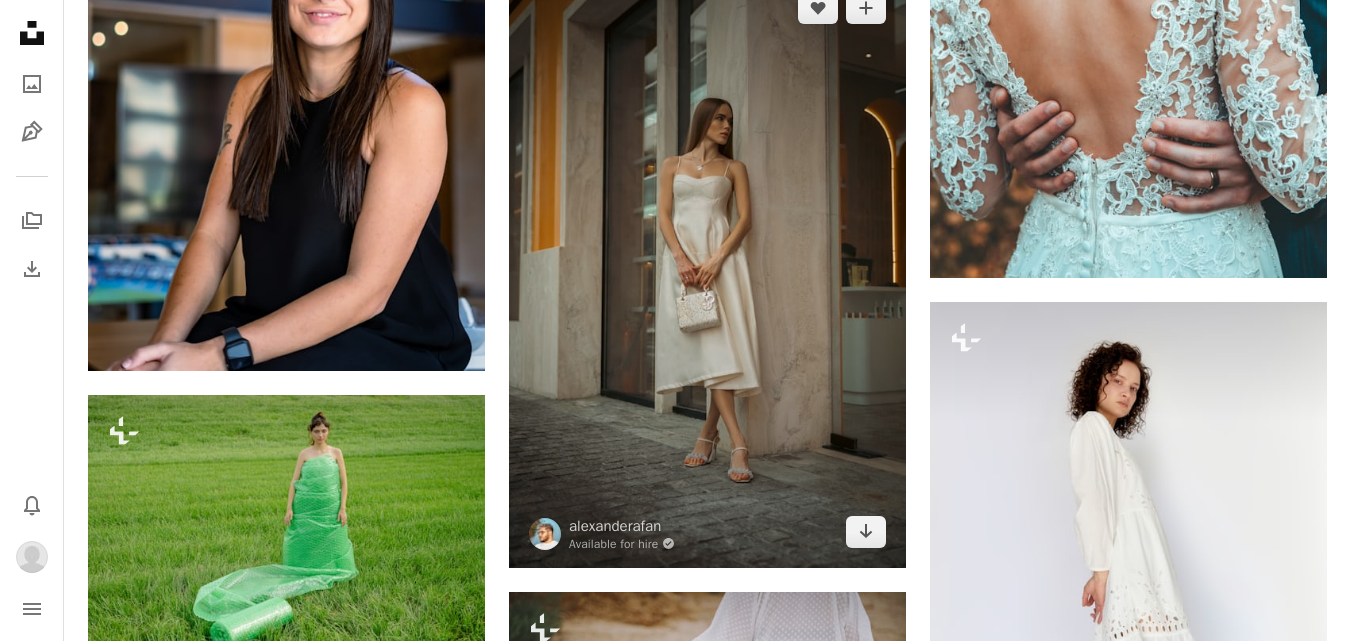 click at bounding box center [707, 270] 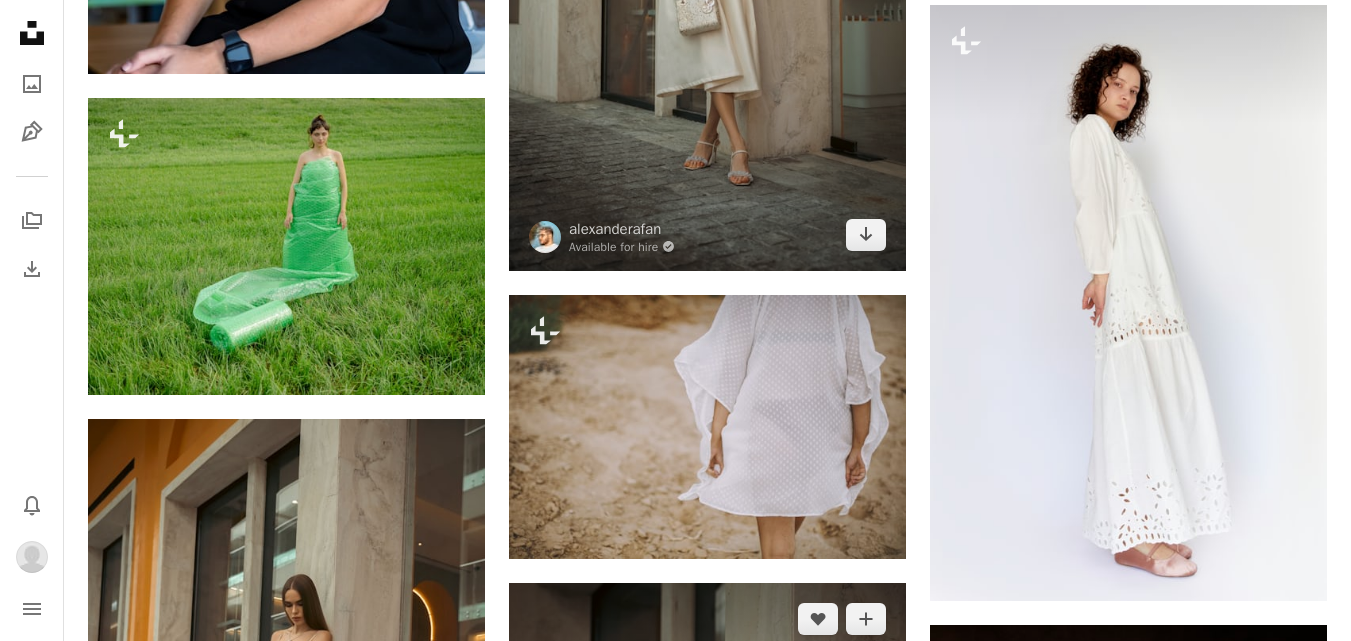 scroll, scrollTop: 47990, scrollLeft: 0, axis: vertical 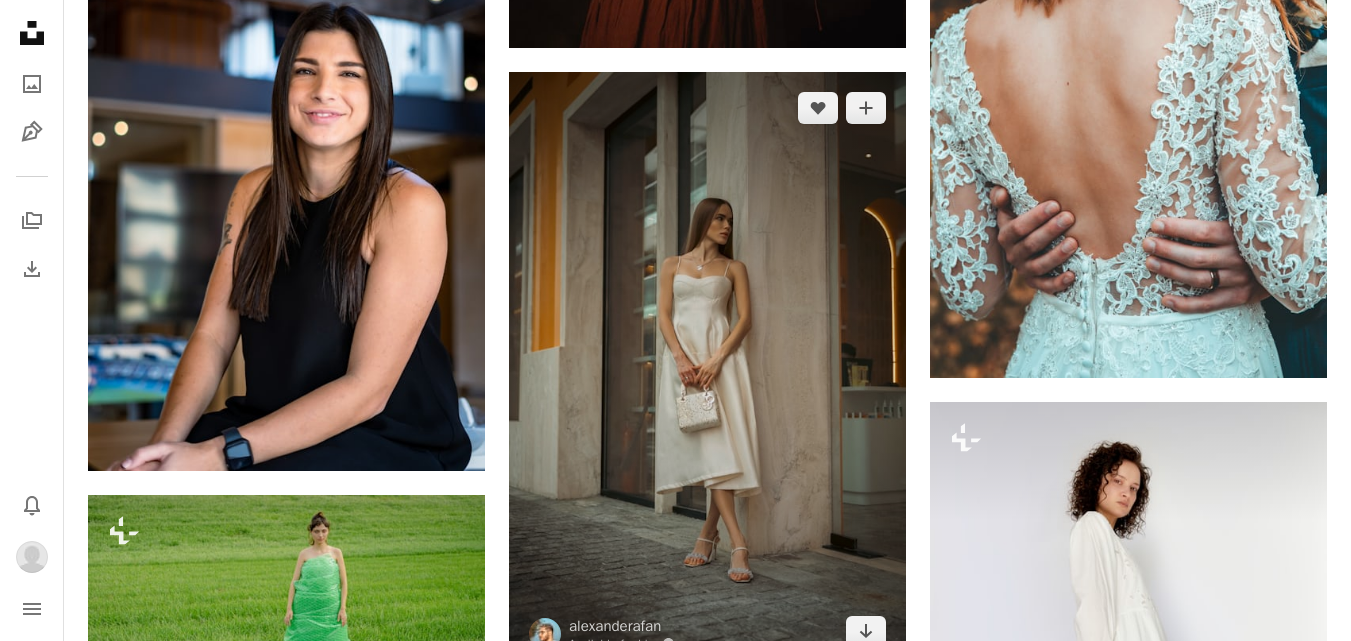 click at bounding box center [707, 370] 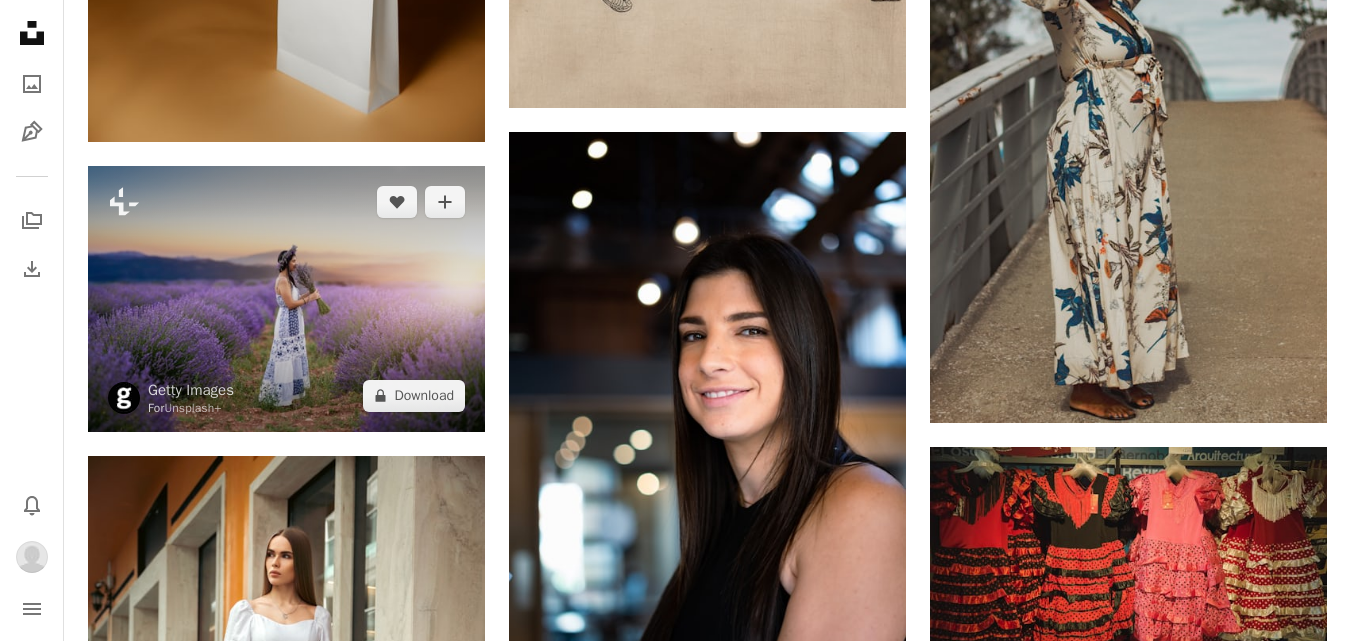 scroll, scrollTop: 47390, scrollLeft: 0, axis: vertical 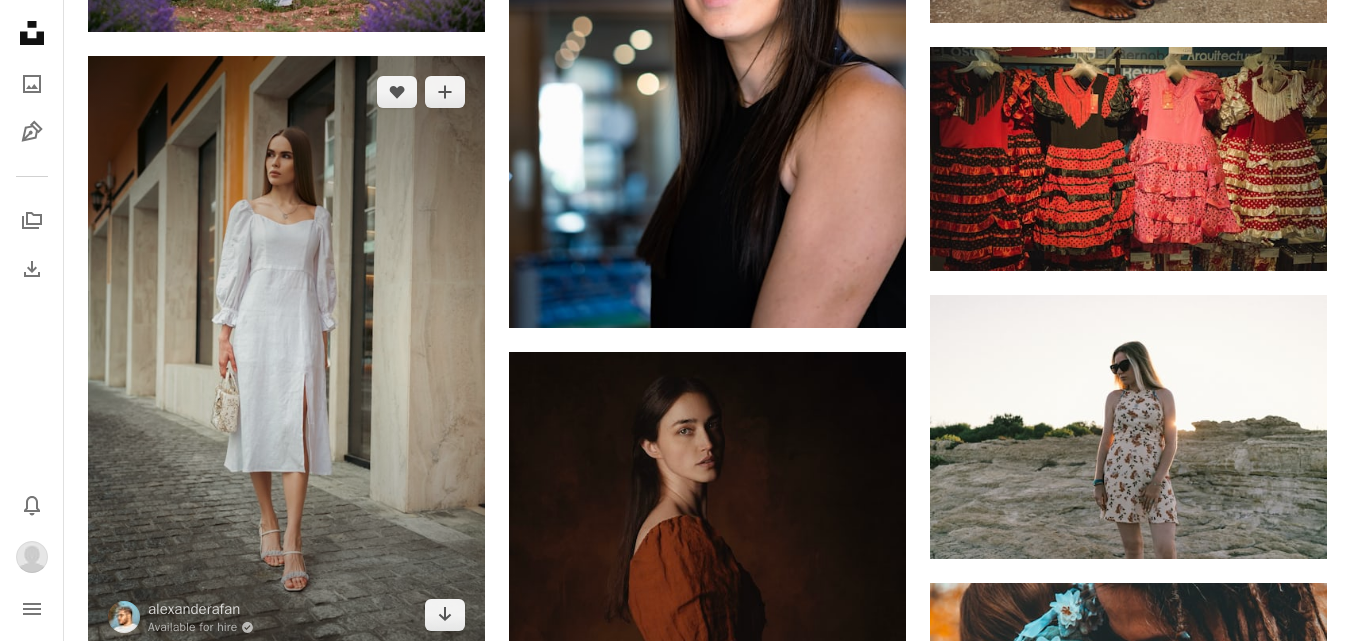 click at bounding box center (286, 354) 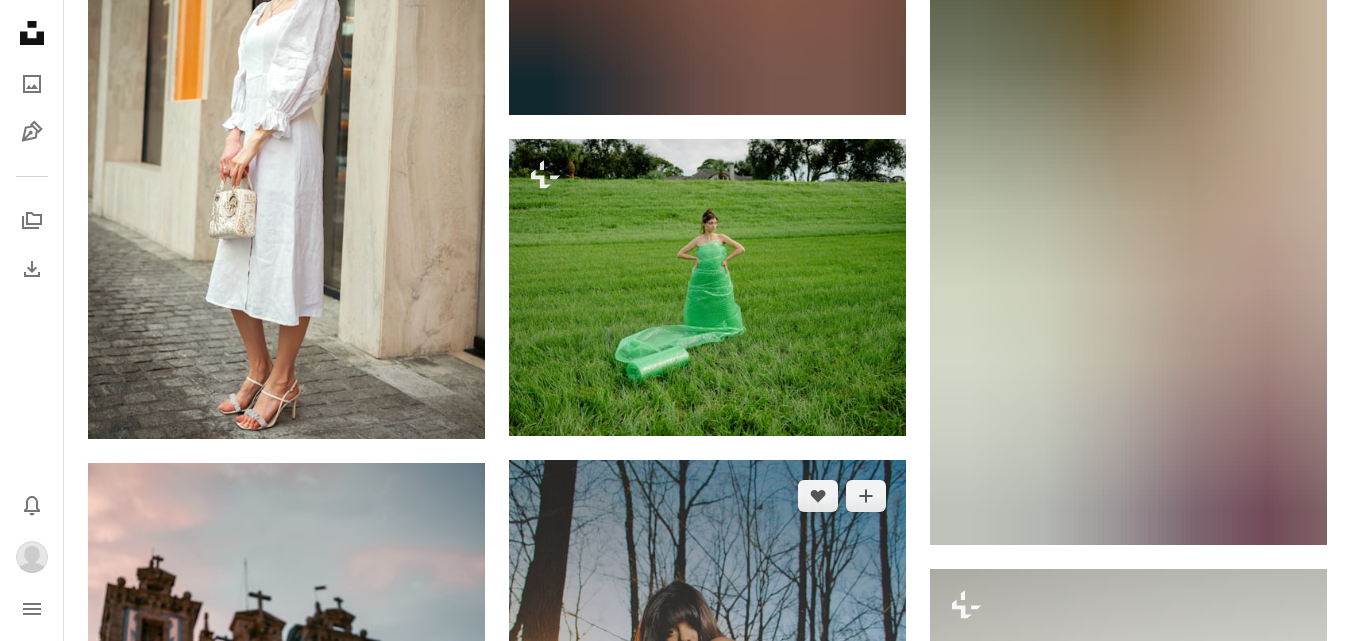 scroll, scrollTop: 50590, scrollLeft: 0, axis: vertical 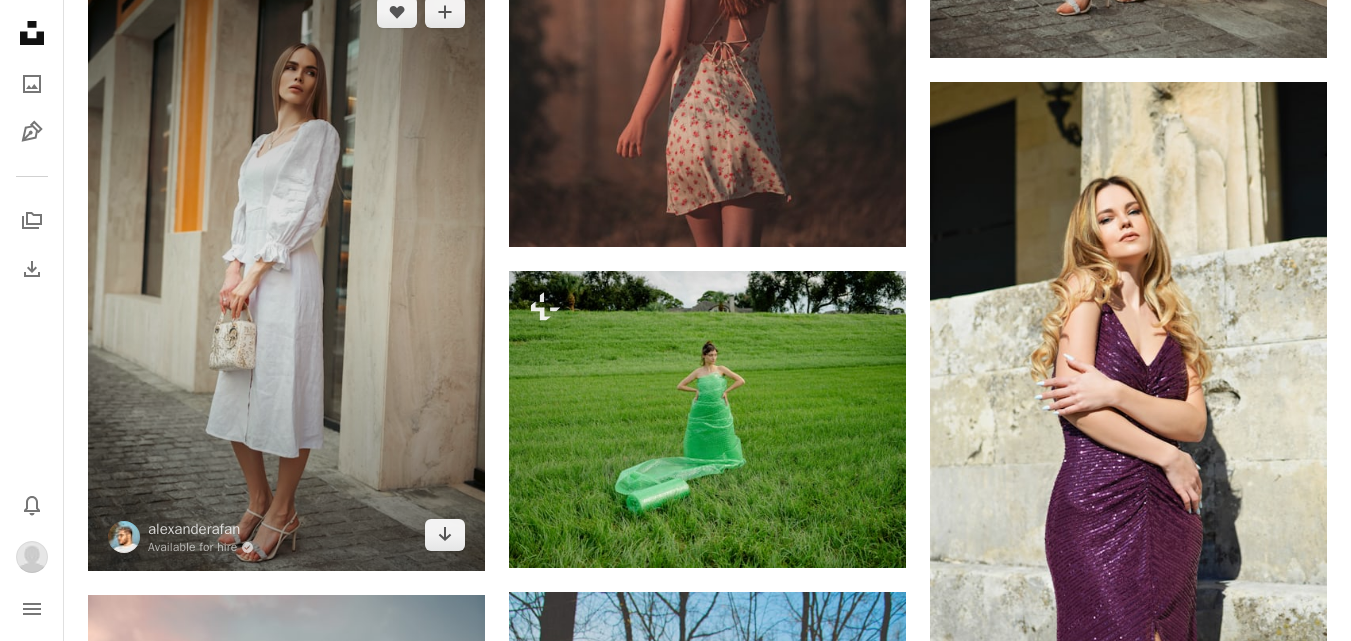 click at bounding box center (286, 274) 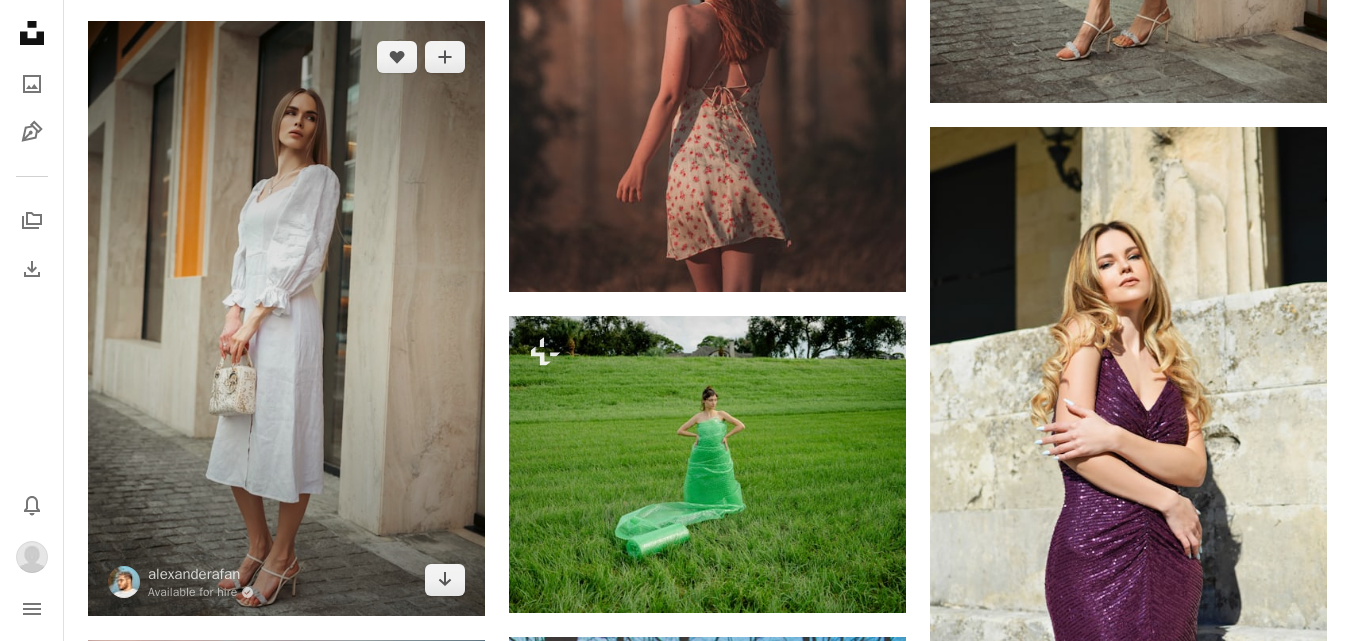 scroll, scrollTop: 49990, scrollLeft: 0, axis: vertical 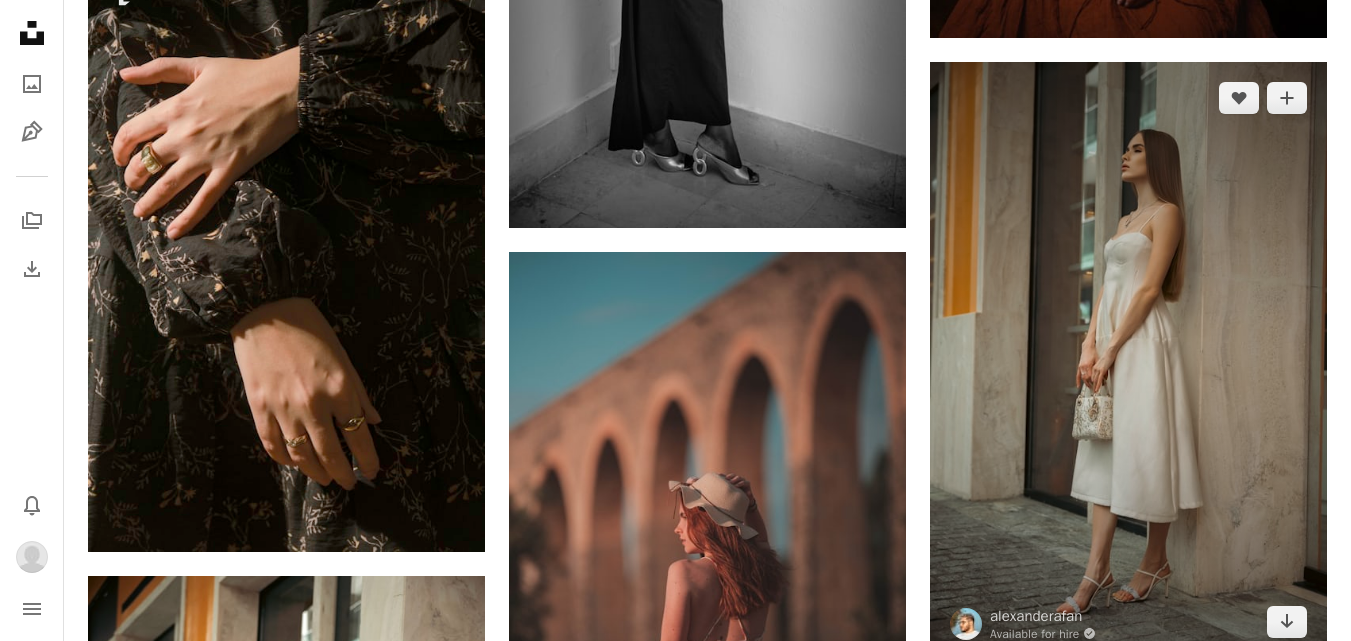 click at bounding box center [1128, 360] 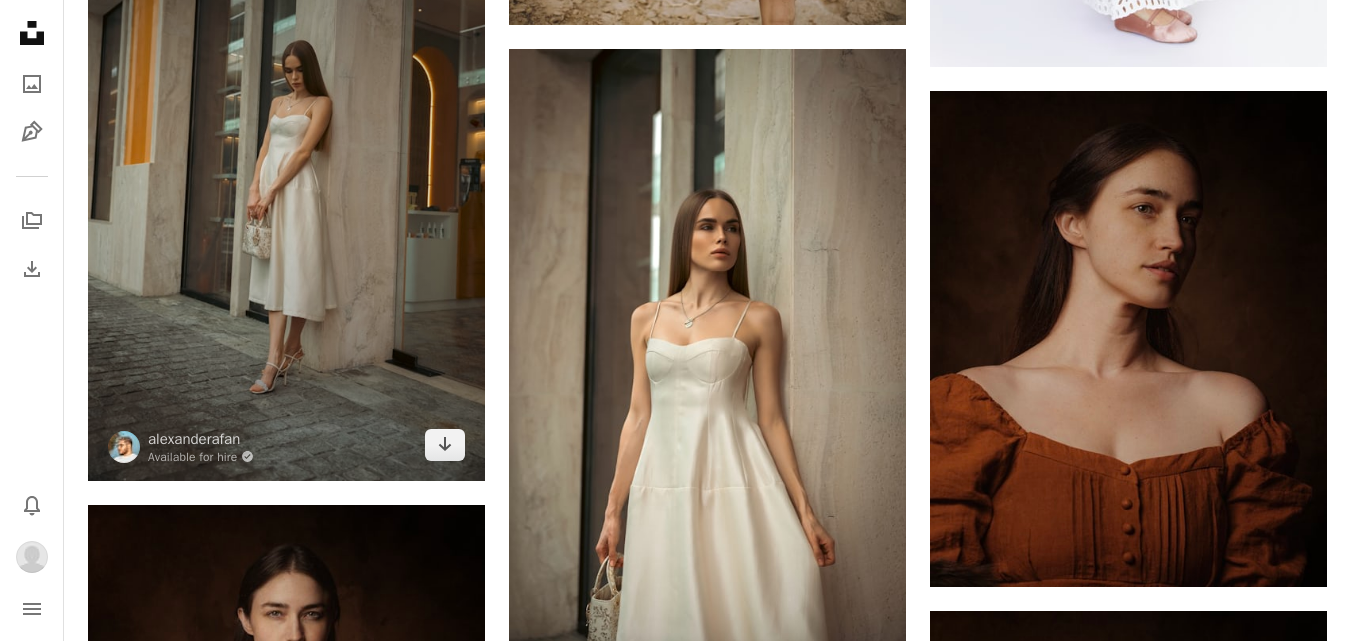 scroll, scrollTop: 48890, scrollLeft: 0, axis: vertical 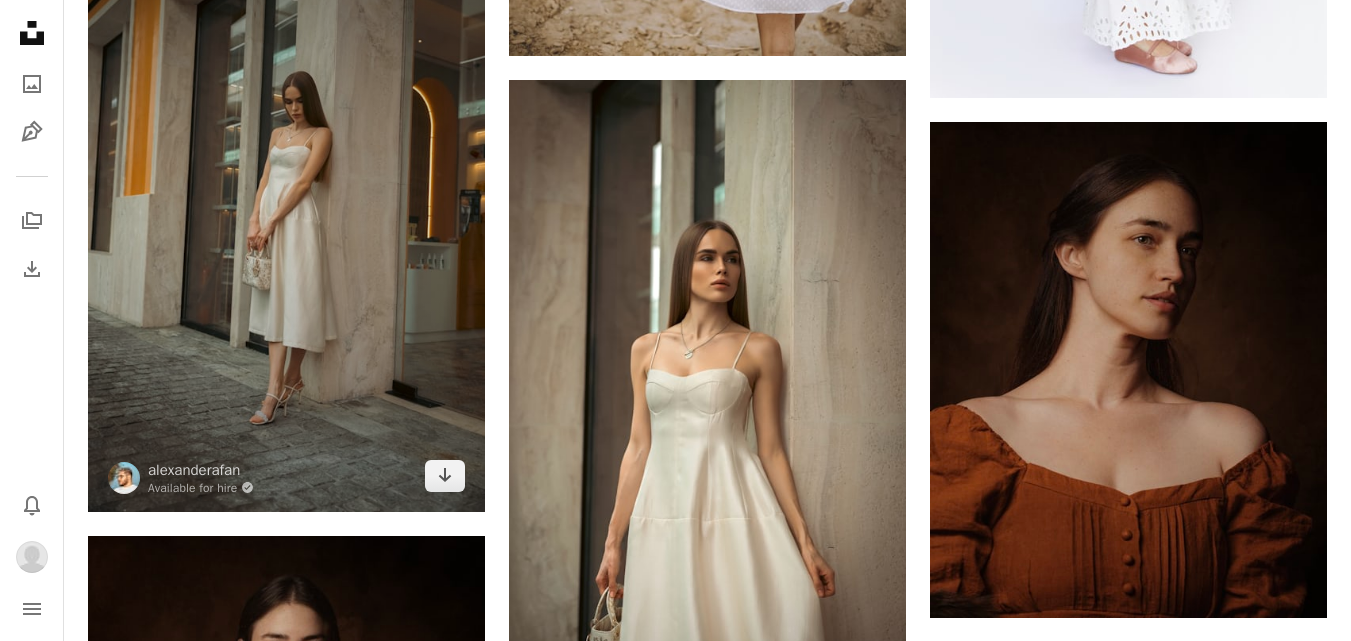 click at bounding box center [286, 214] 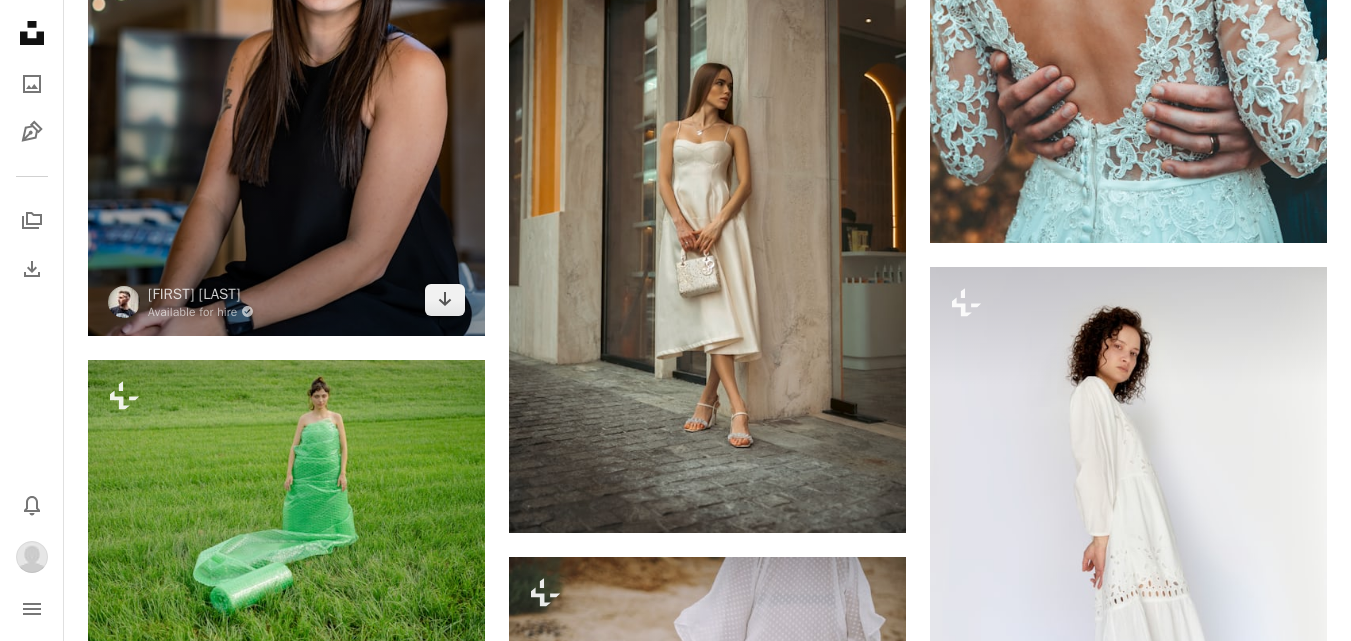 scroll, scrollTop: 48090, scrollLeft: 0, axis: vertical 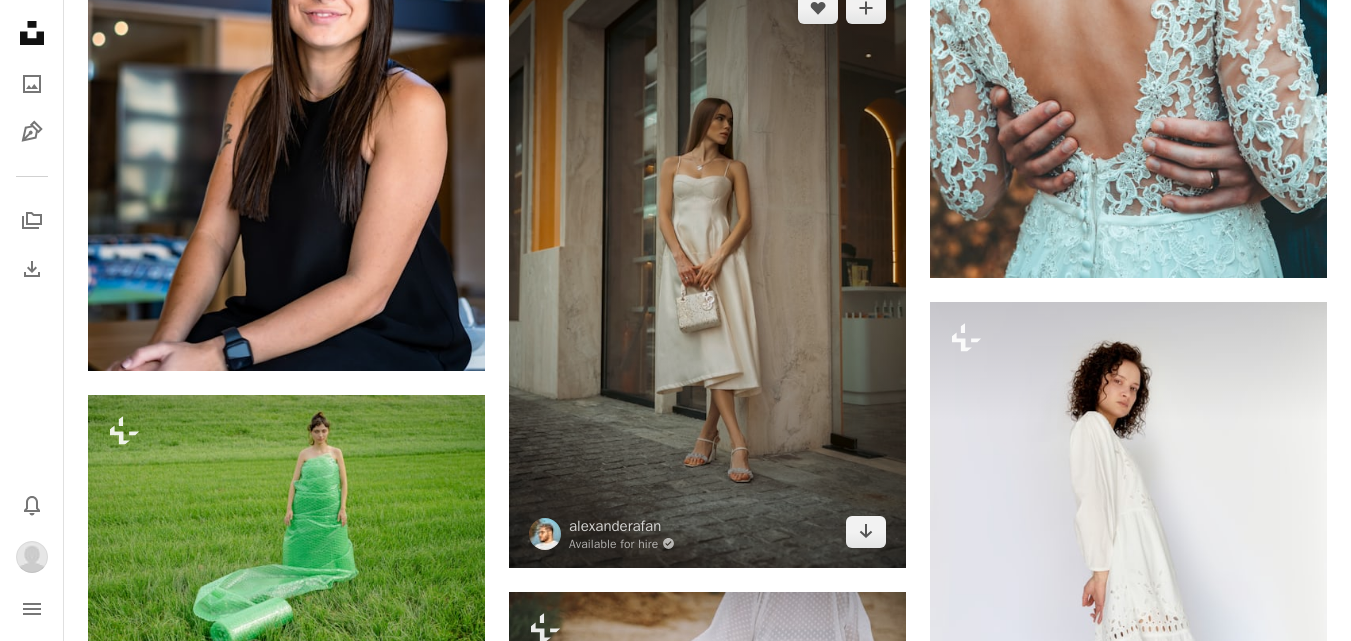 click at bounding box center (707, 270) 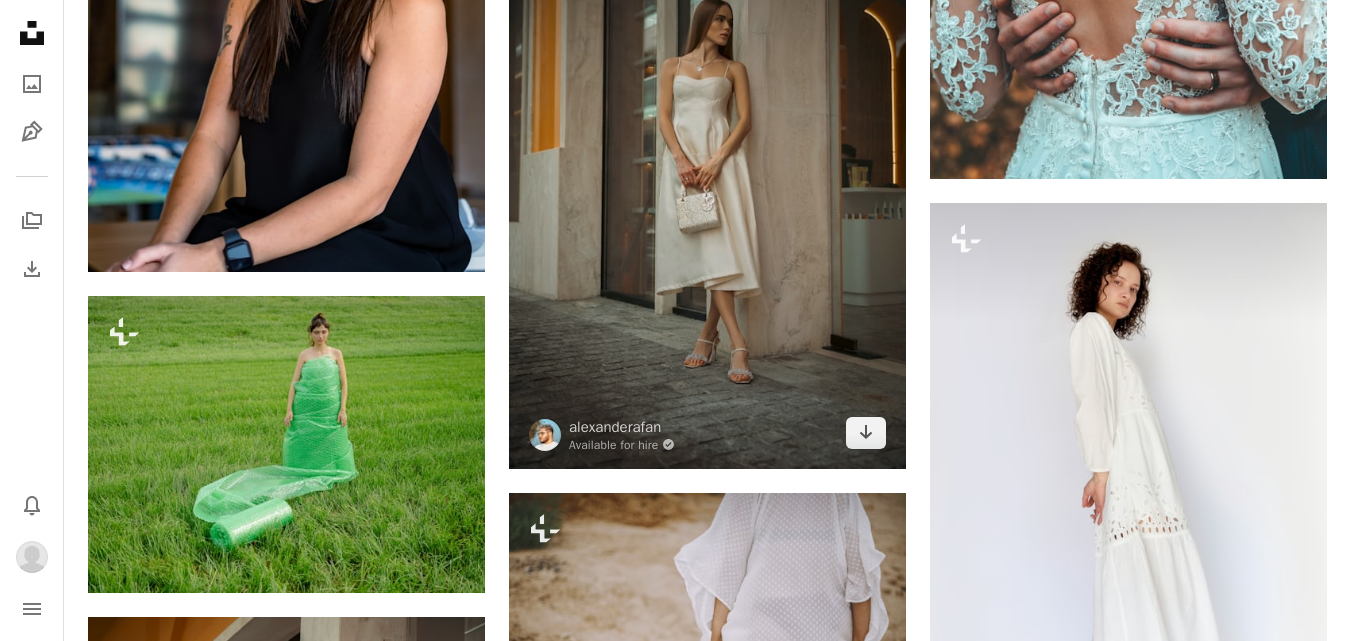scroll, scrollTop: 48190, scrollLeft: 0, axis: vertical 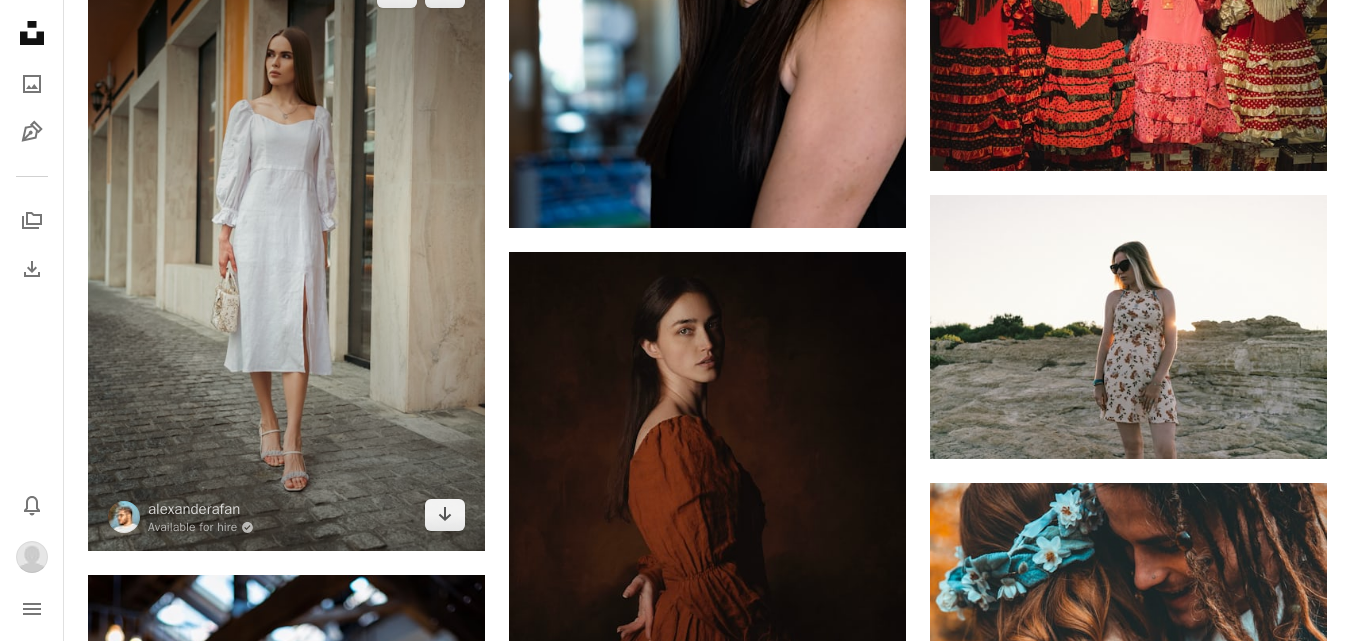 click at bounding box center (286, 254) 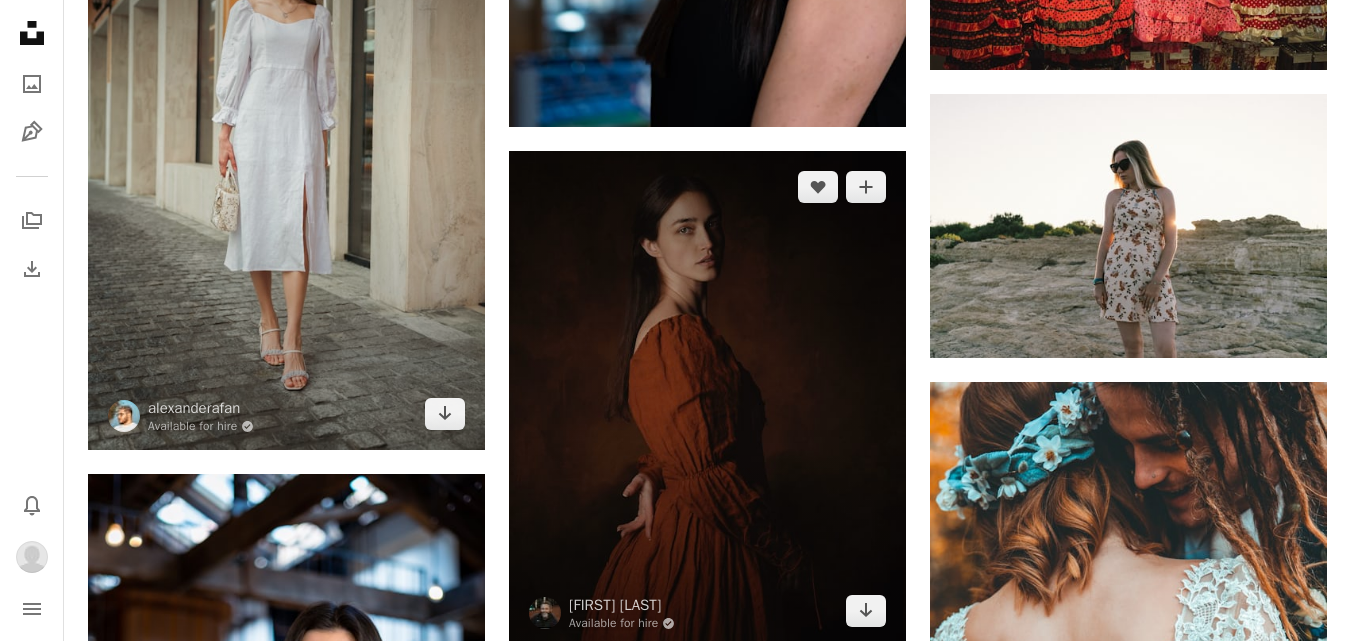 scroll, scrollTop: 47390, scrollLeft: 0, axis: vertical 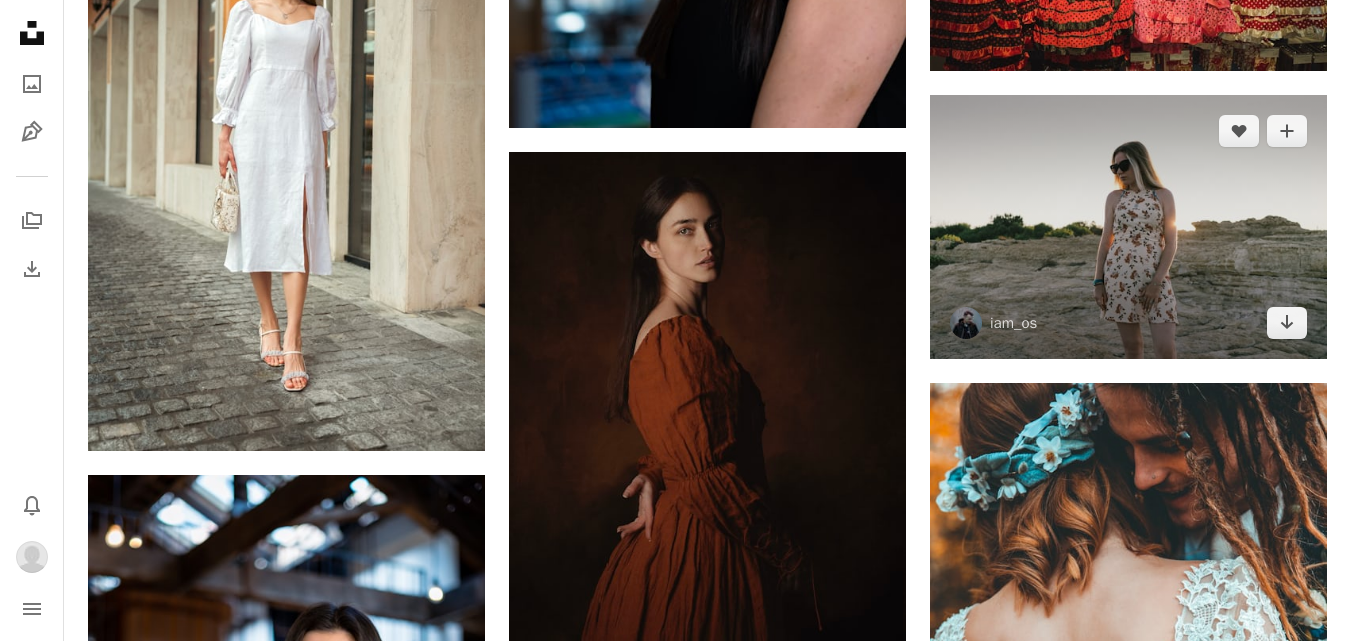 click at bounding box center [1128, 227] 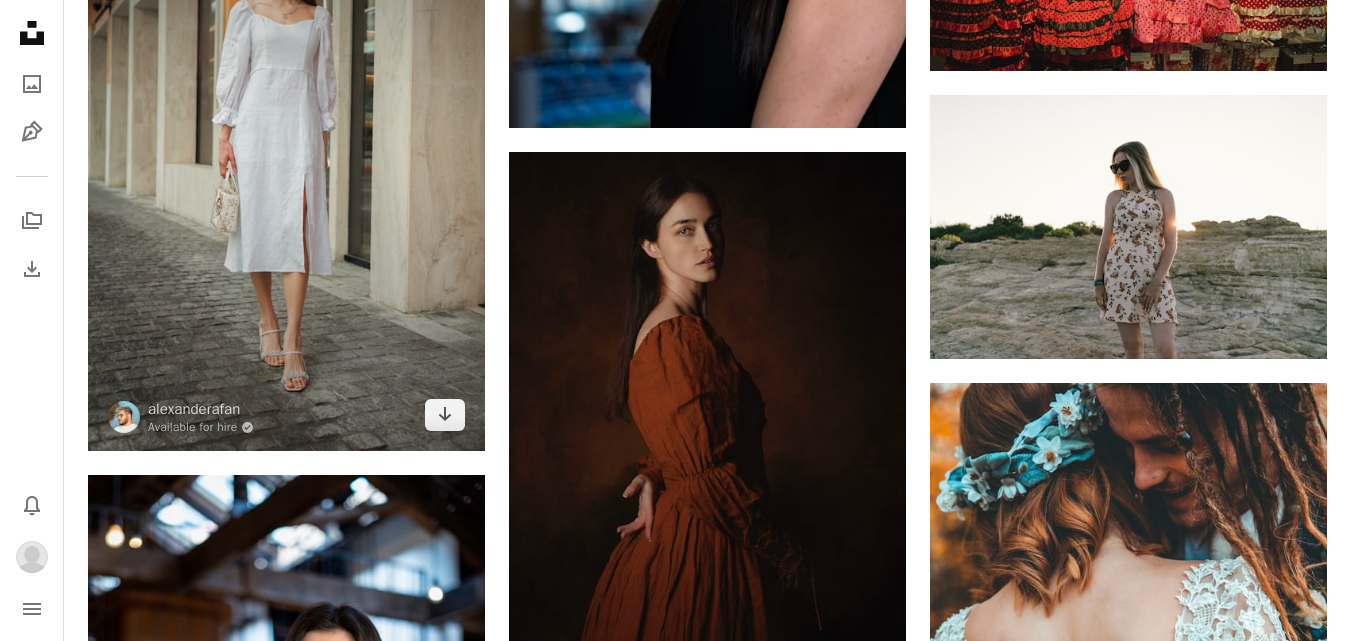 click at bounding box center (286, 154) 